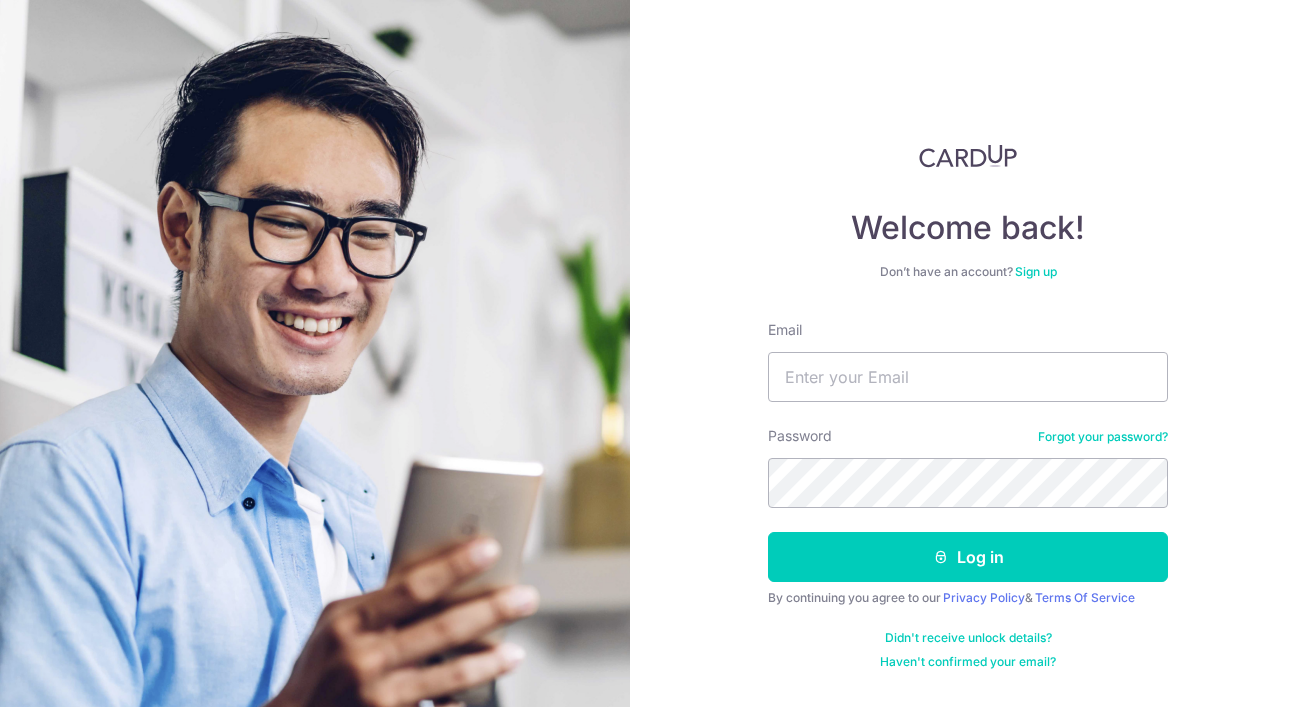 scroll, scrollTop: 0, scrollLeft: 0, axis: both 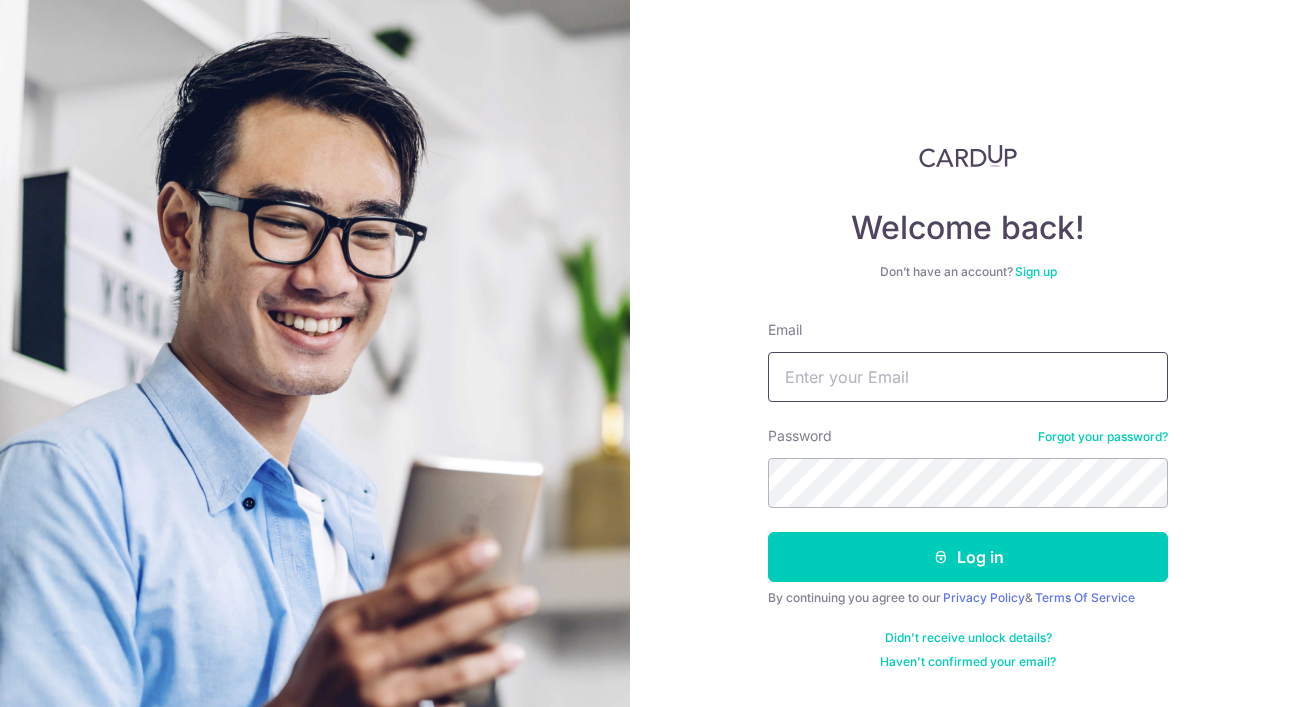 paste on "summerlisummer0102@gmail.com" 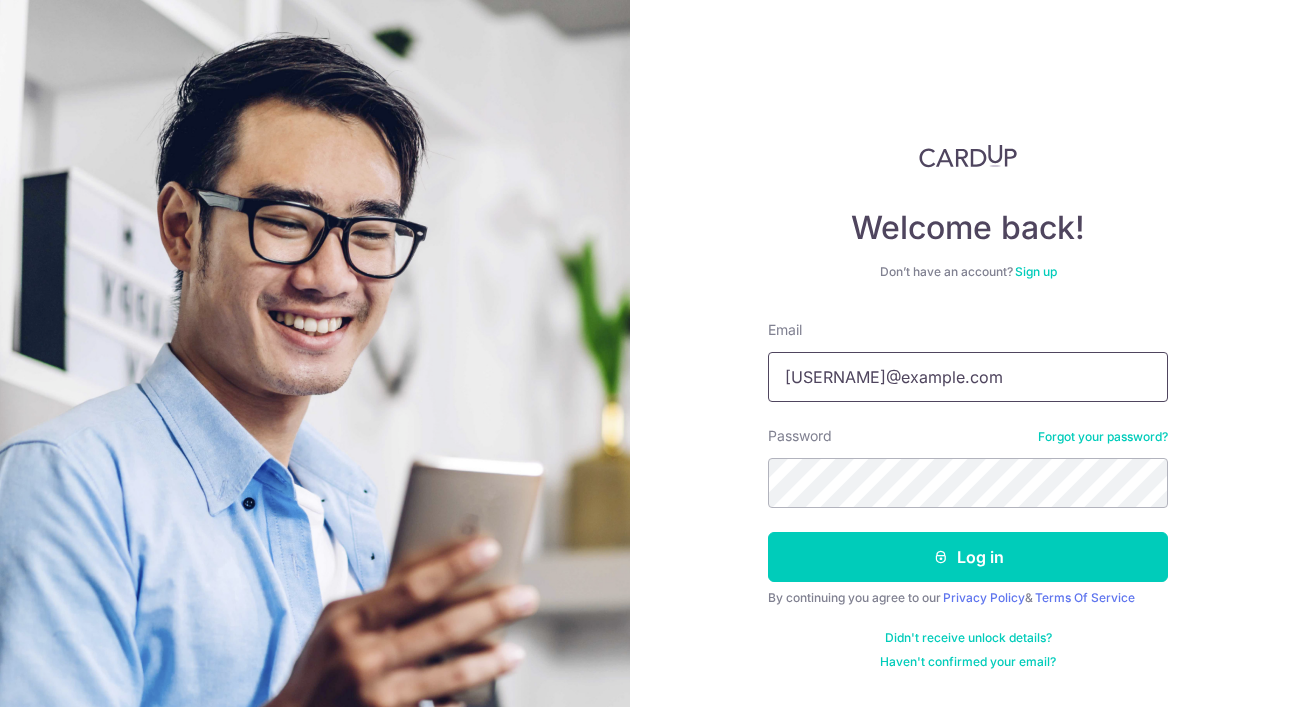 type on "summerlisummer0102@gmail.com" 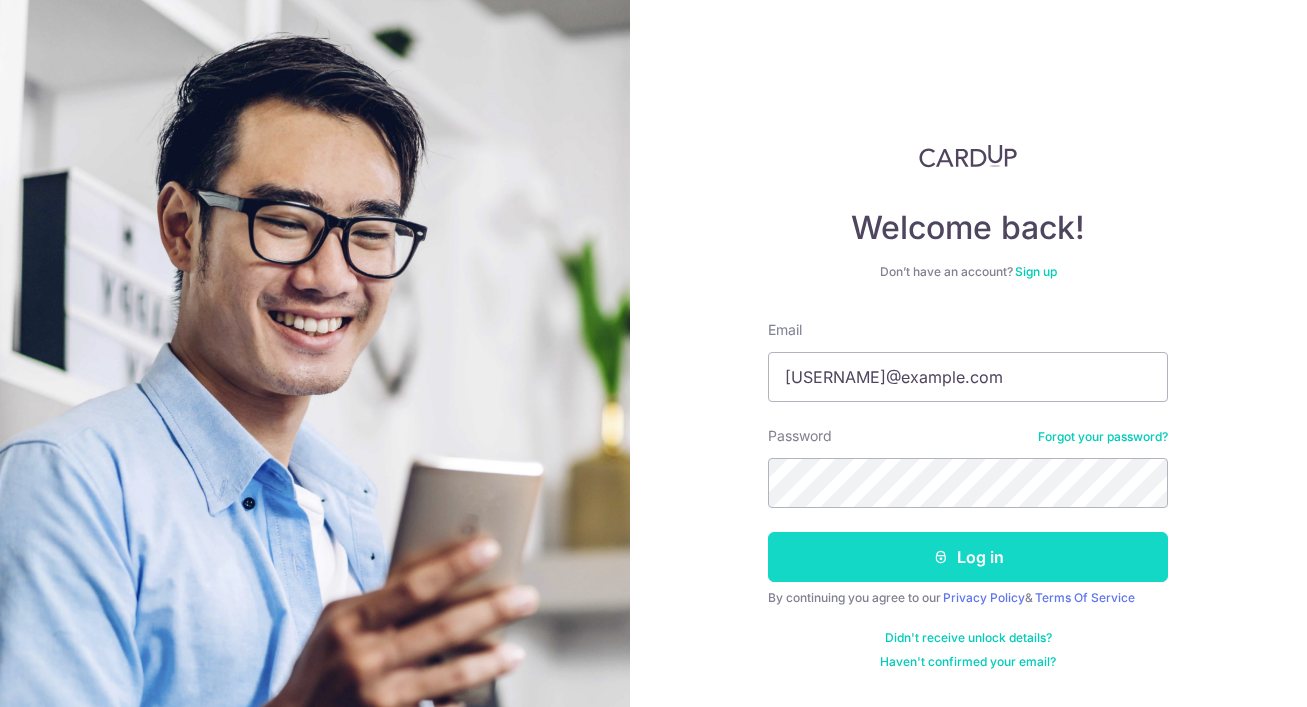 click on "Log in" at bounding box center [968, 557] 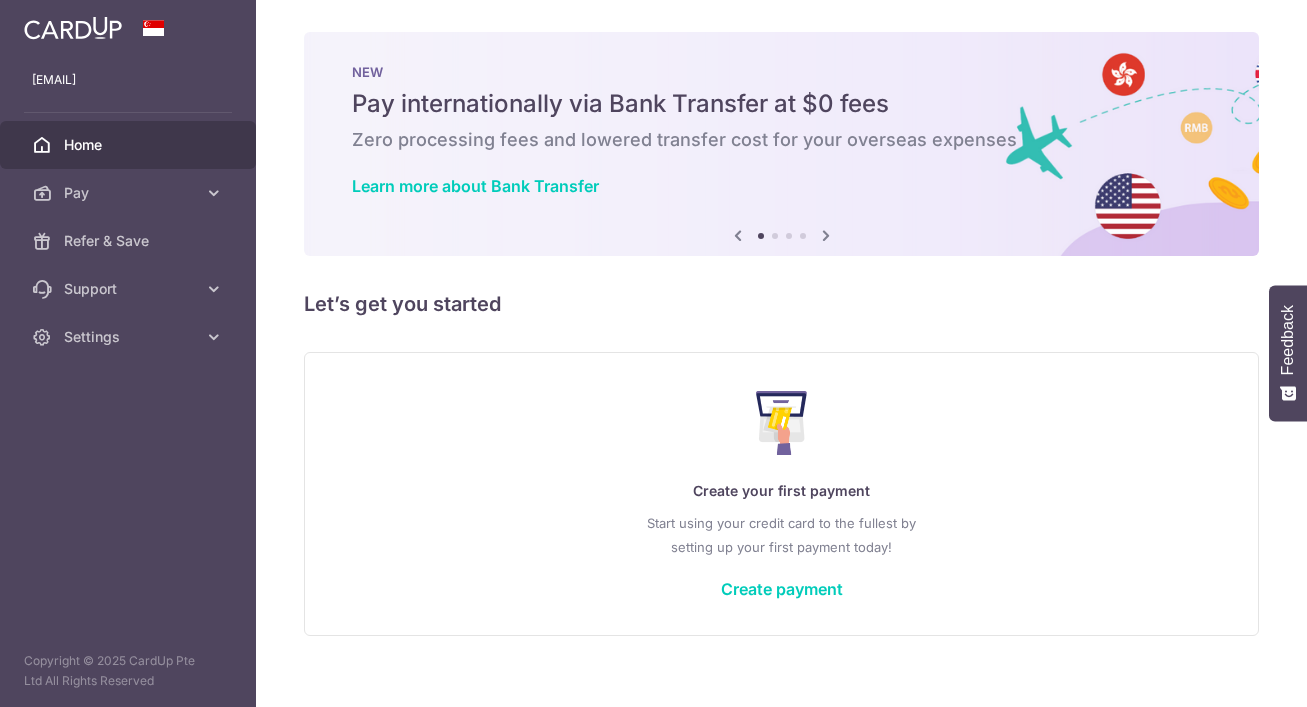 scroll, scrollTop: 0, scrollLeft: 0, axis: both 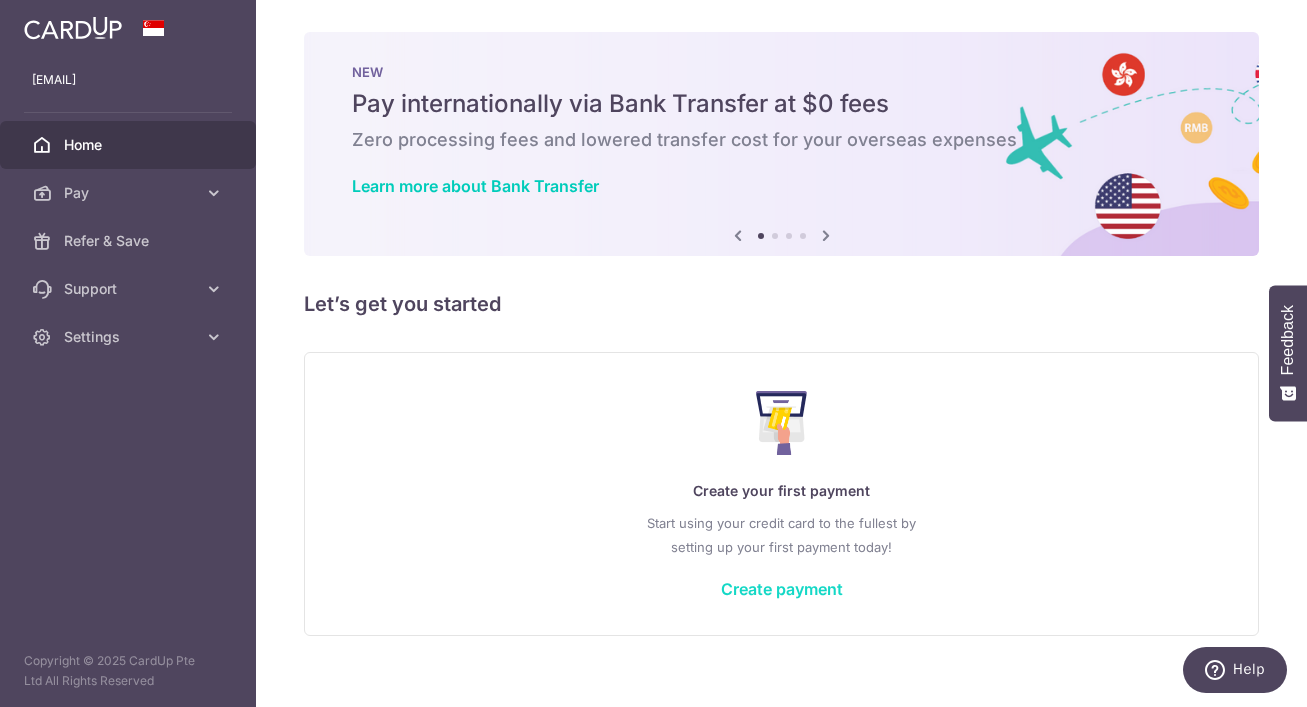 click on "Create payment" at bounding box center (782, 589) 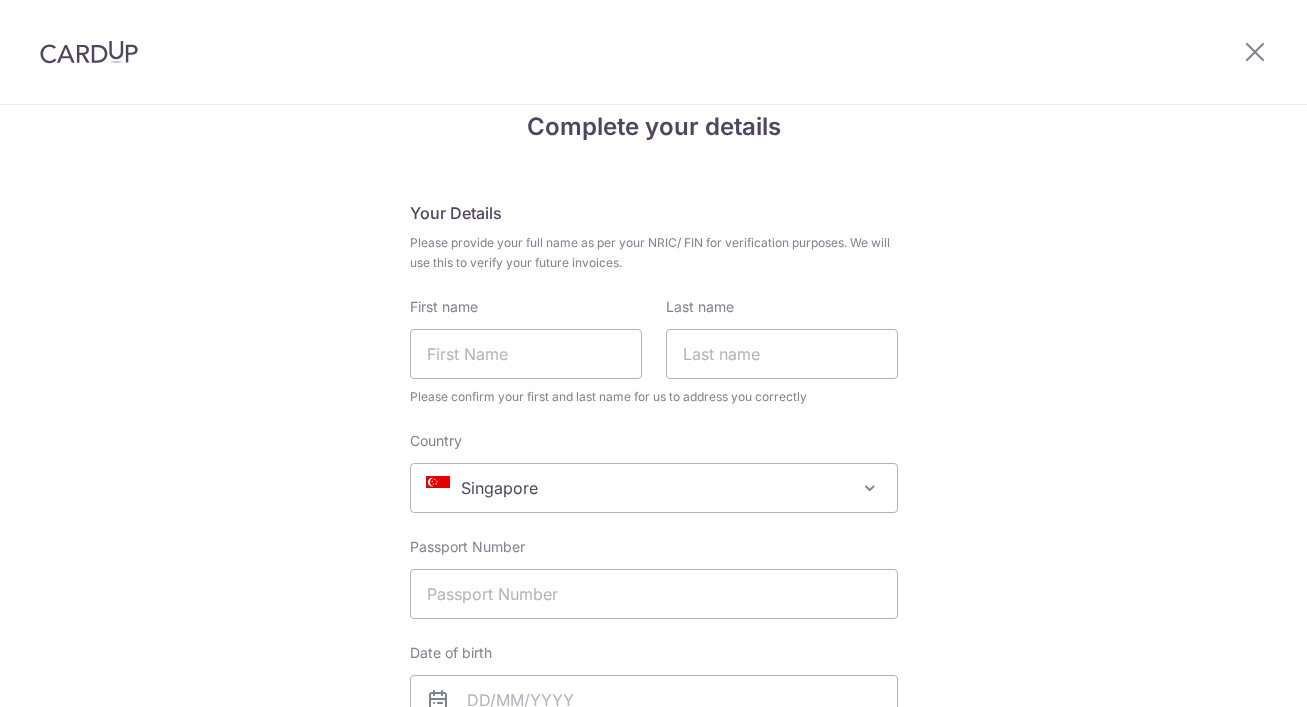 scroll, scrollTop: 0, scrollLeft: 0, axis: both 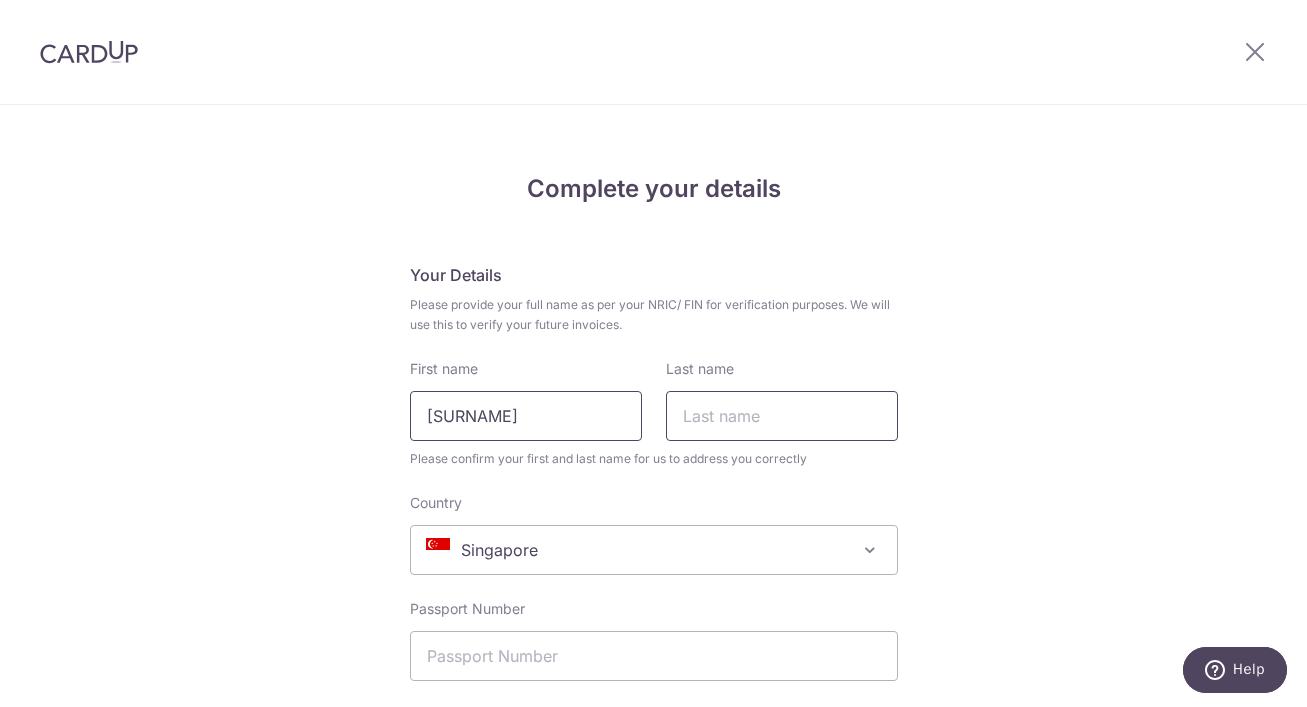 type on "[SURNAME]" 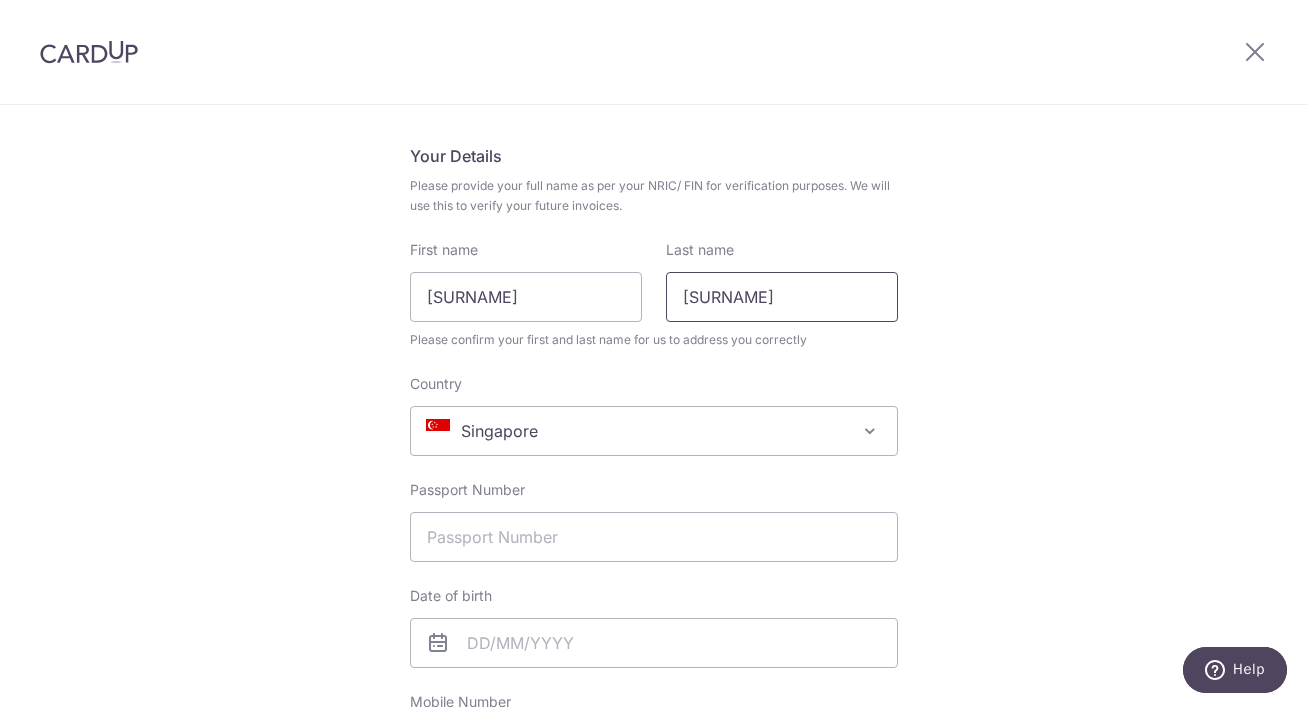 type on "[SURNAME]" 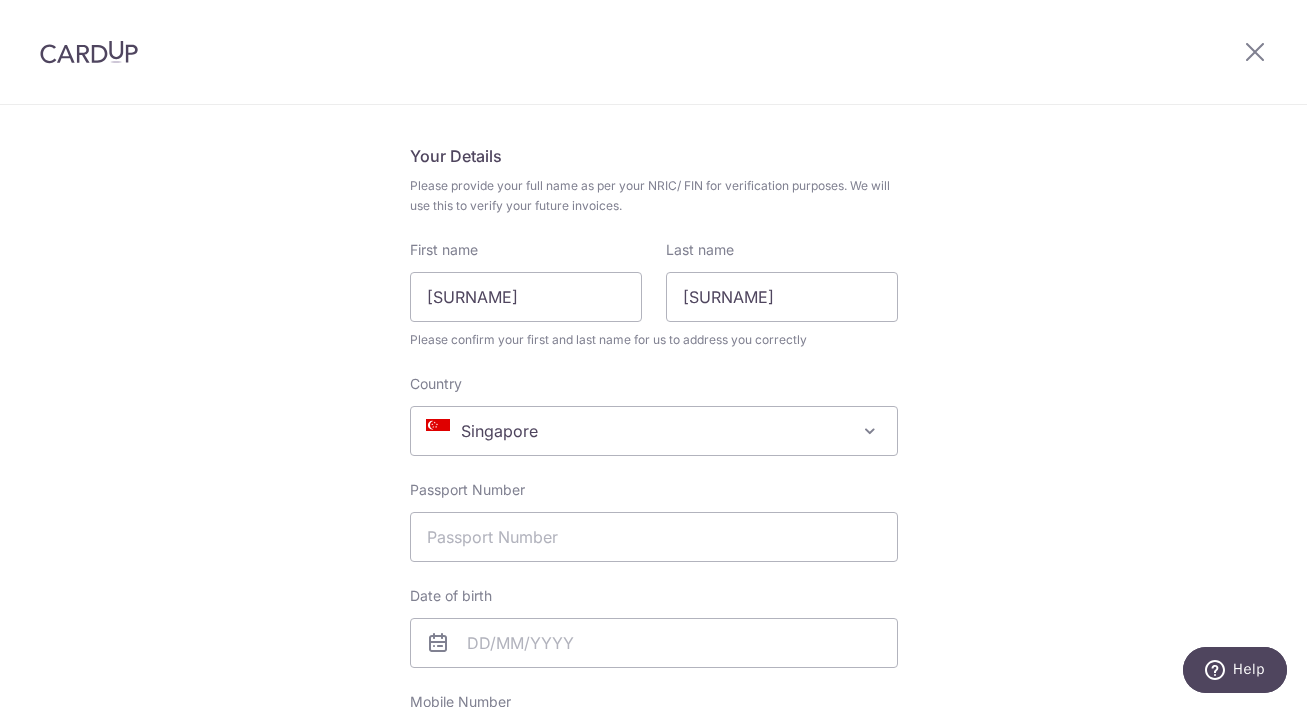 click on "Complete your details
Your Details
Please provide your full name as per your NRIC/ FIN for verification purposes. We will use this to verify your future invoices.
First name
[SURNAME]
Last name
[SURNAME]
Please confirm your first and last name for us to address you correctly
Country
[COUNTRY]
[COUNTRY]
[COUNTRY]
[COUNTRY]
[COUNTRY]
[COUNTRY]
[COUNTRY]
[COUNTRY]
[COUNTRY]
[COUNTRY]
[COUNTRY]" at bounding box center [653, 889] 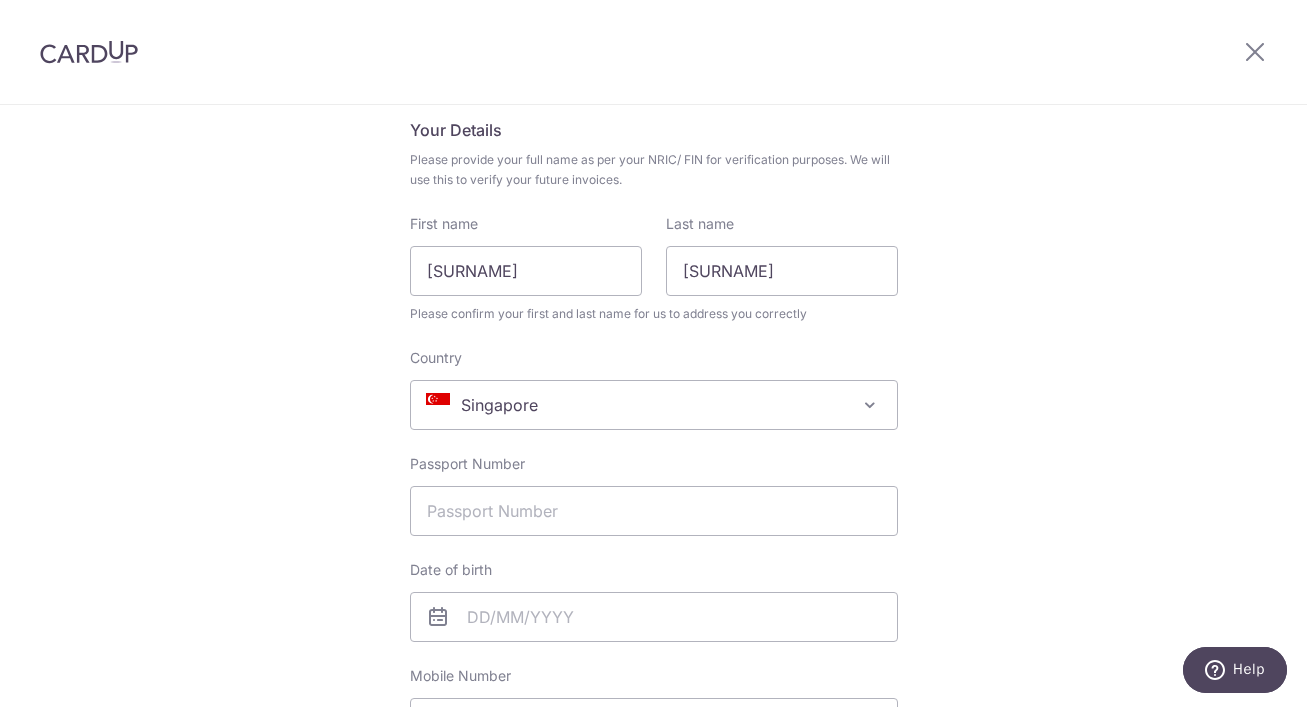scroll, scrollTop: 147, scrollLeft: 0, axis: vertical 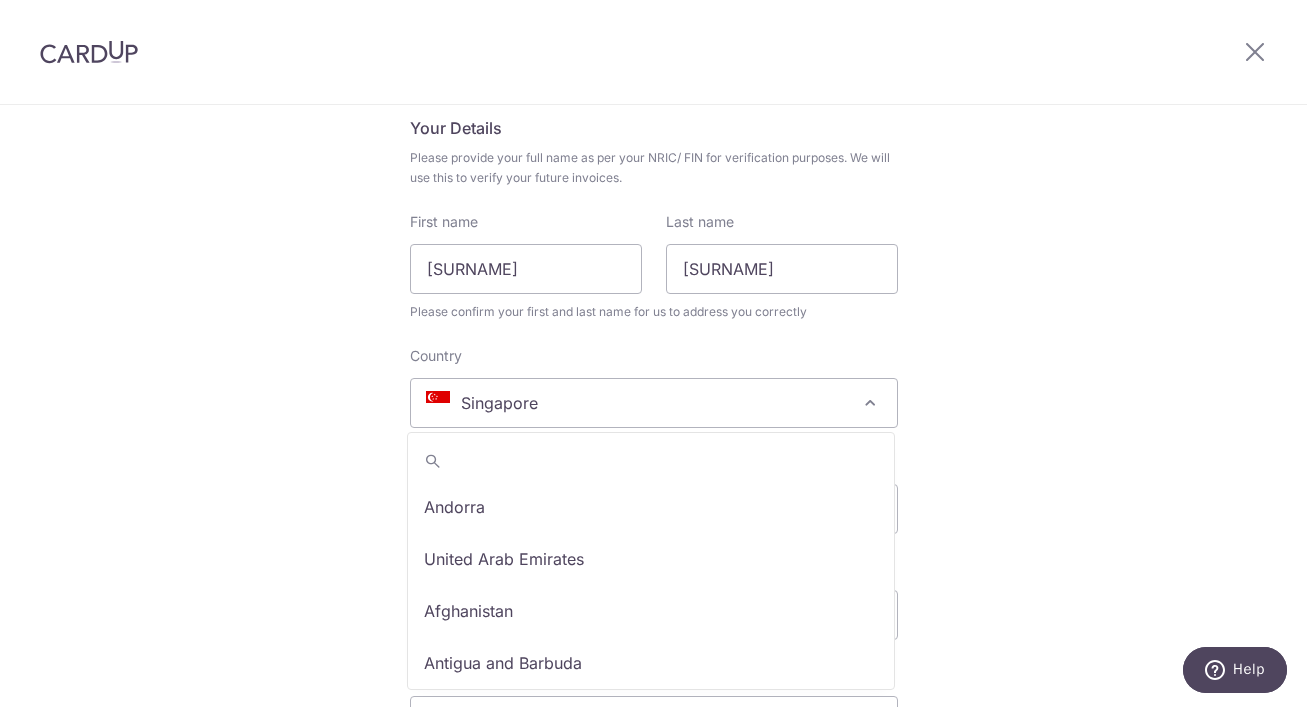 click on "Singapore" at bounding box center (654, 403) 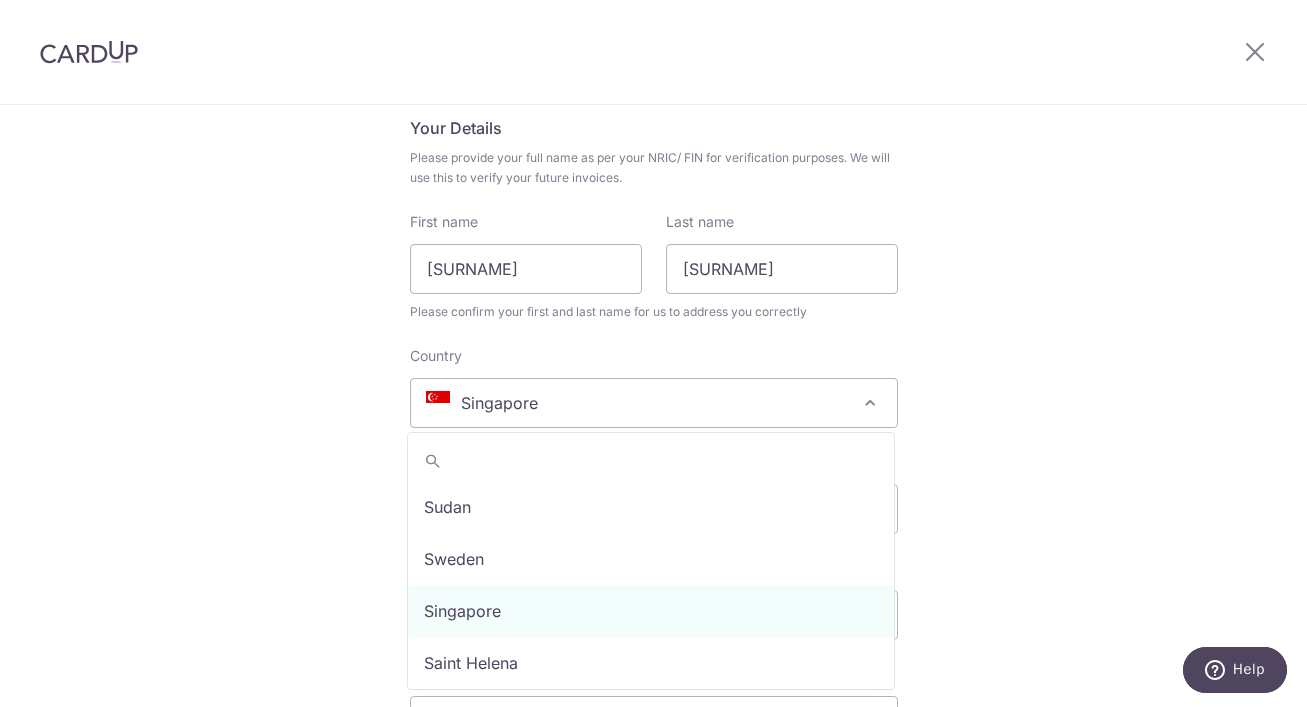 click on "Complete your details
Your Details
Please provide your full name as per your NRIC/ FIN for verification purposes. We will use this to verify your future invoices.
First name
[SURNAME]
Last name
[SURNAME]
Please confirm your first and last name for us to address you correctly
Country
[COUNTRY]
[COUNTRY]
[COUNTRY]
[COUNTRY]
[COUNTRY]
[COUNTRY]
[COUNTRY]
[COUNTRY]
[COUNTRY]
[COUNTRY]
[COUNTRY]" at bounding box center [653, 861] 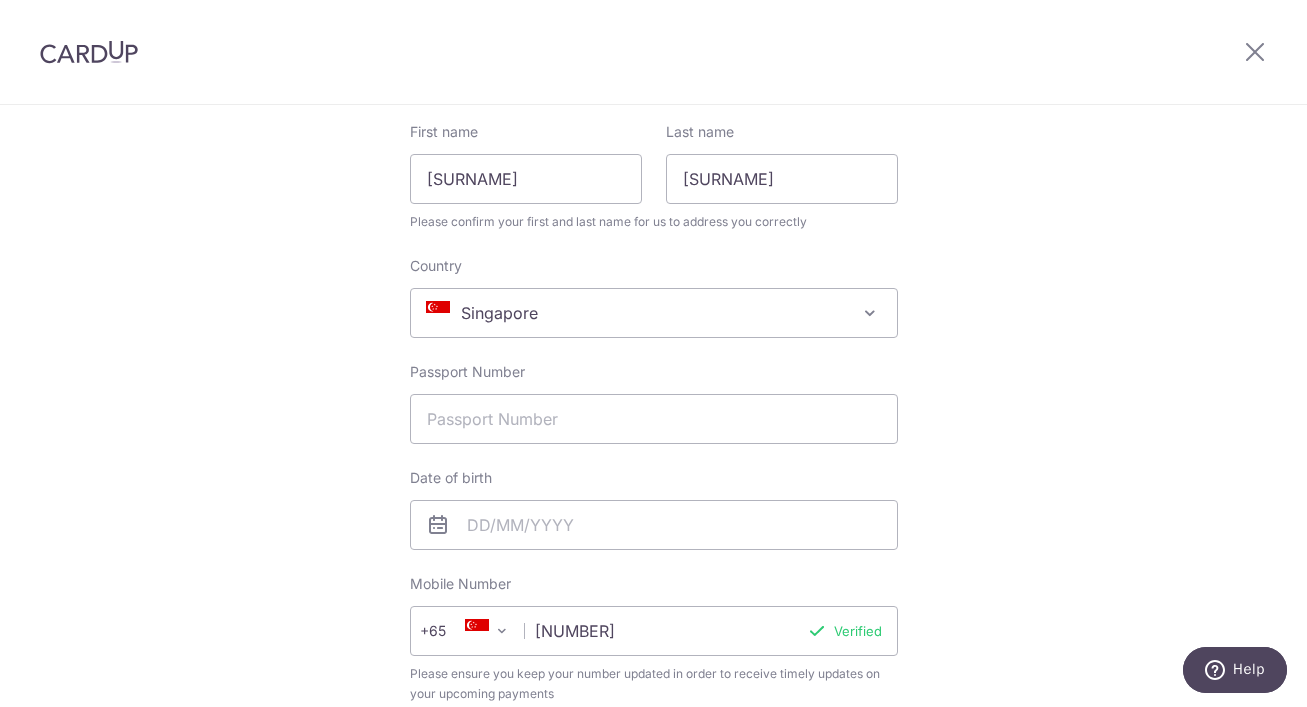 scroll, scrollTop: 264, scrollLeft: 0, axis: vertical 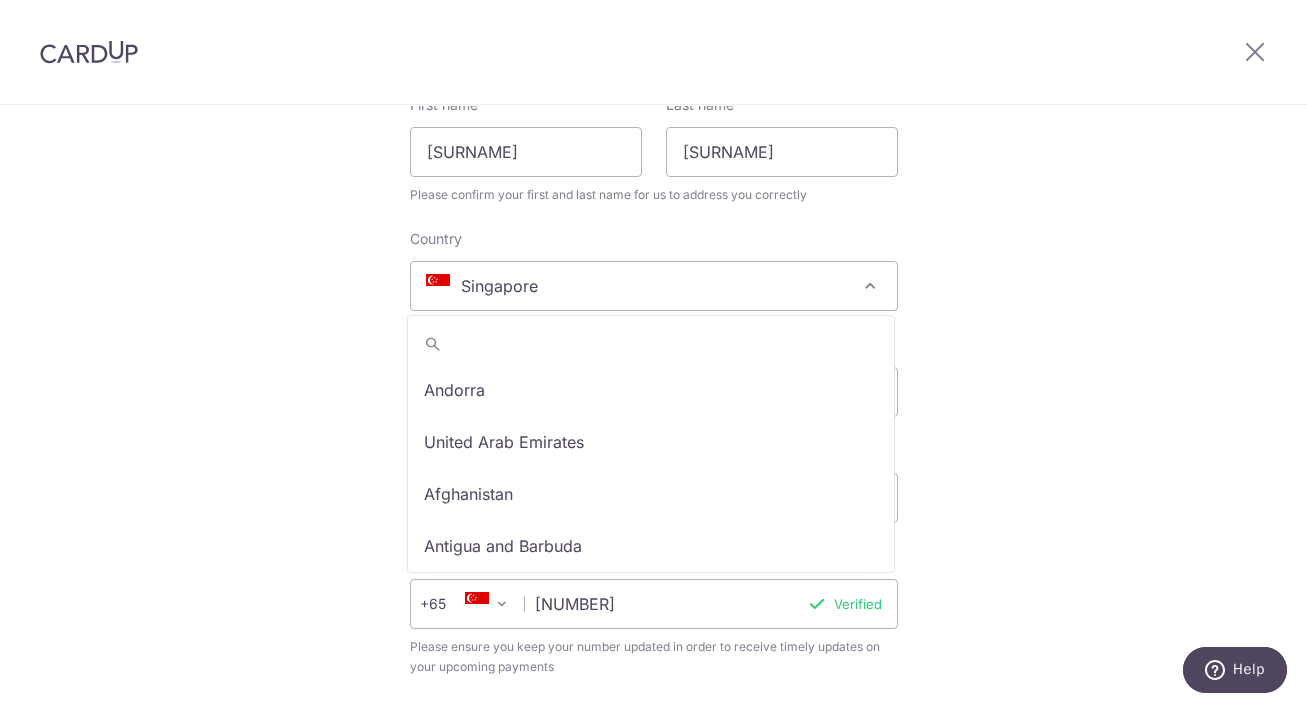 click on "Singapore" at bounding box center [654, 286] 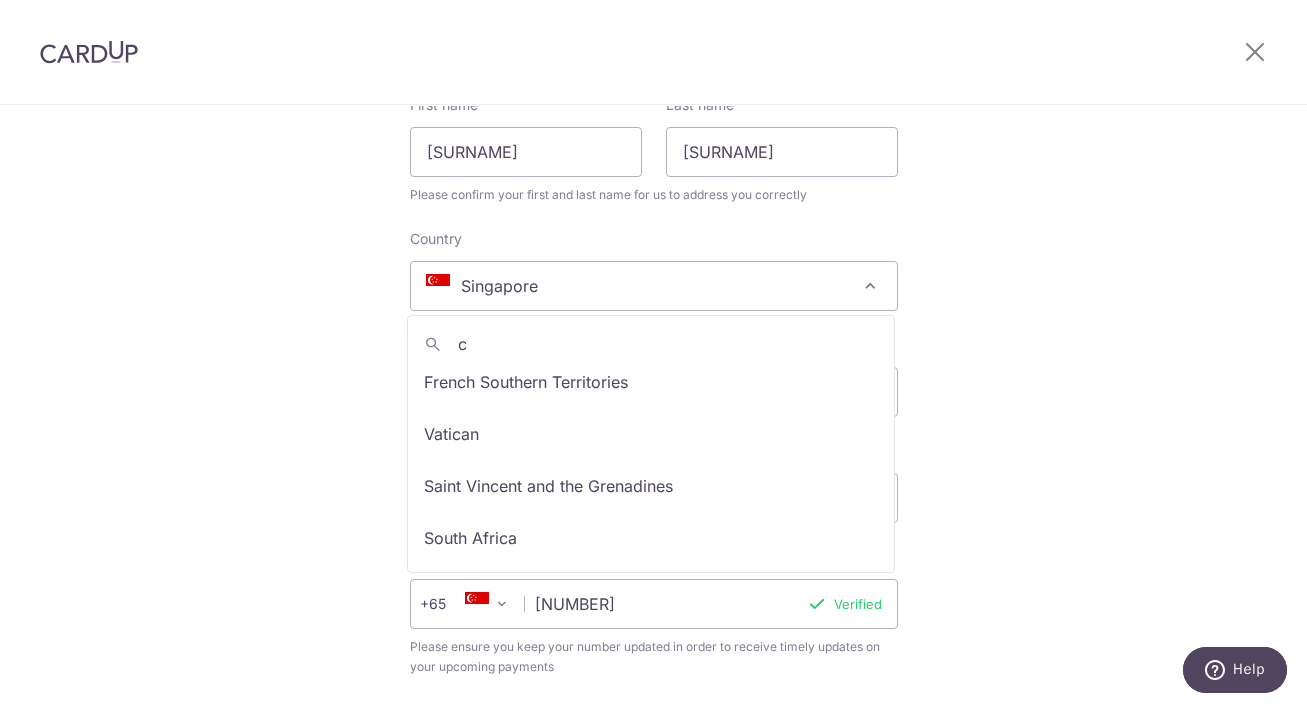 scroll, scrollTop: 0, scrollLeft: 0, axis: both 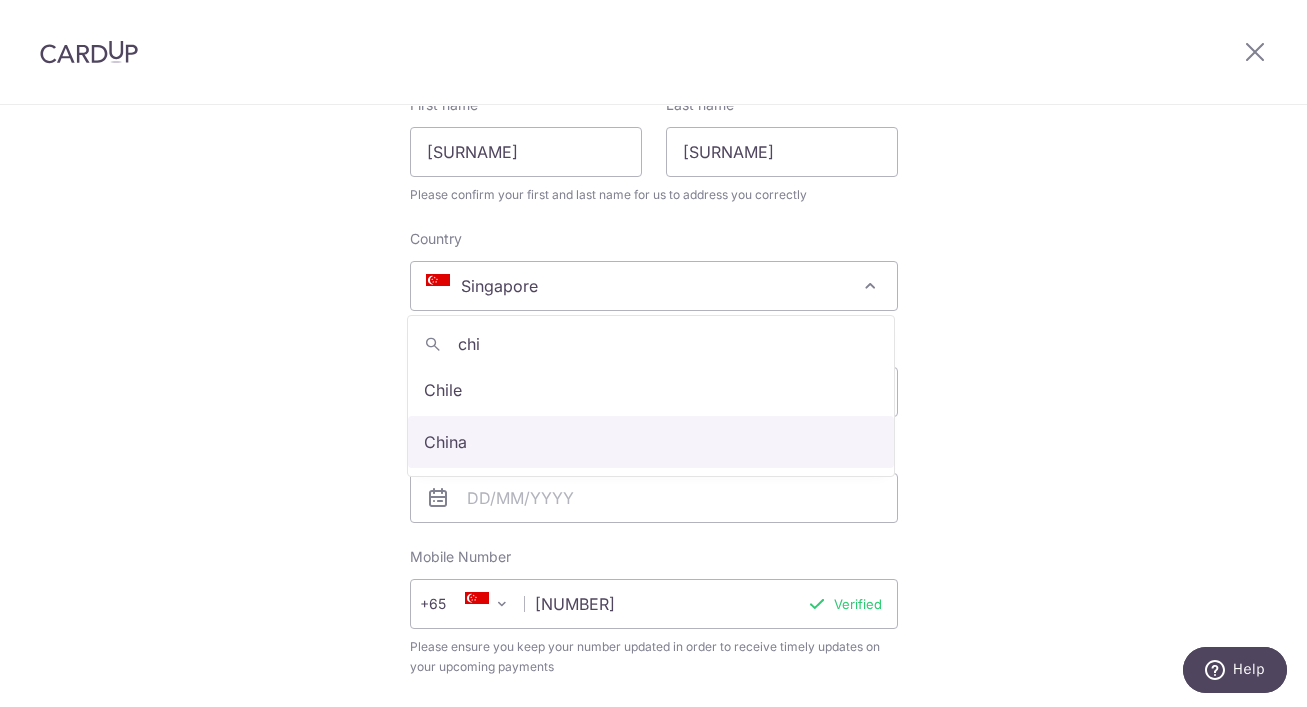 type on "chi" 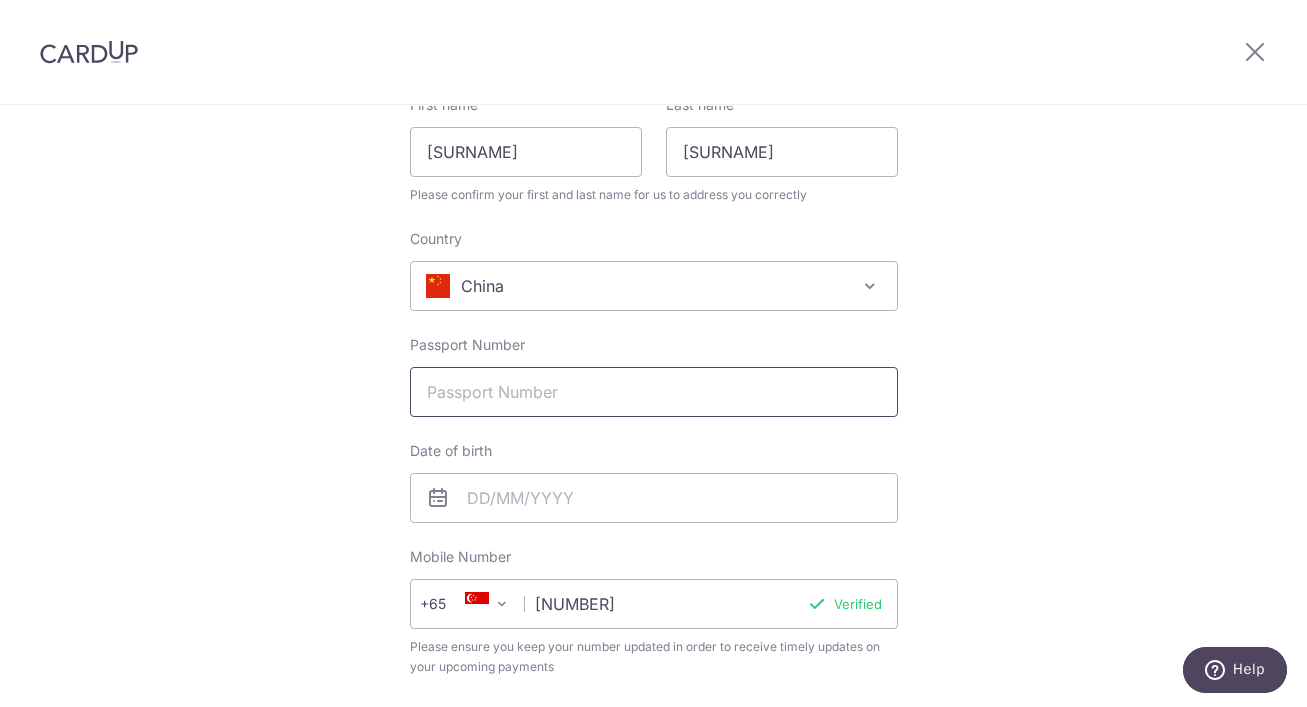 click on "Passport Number" at bounding box center [654, 392] 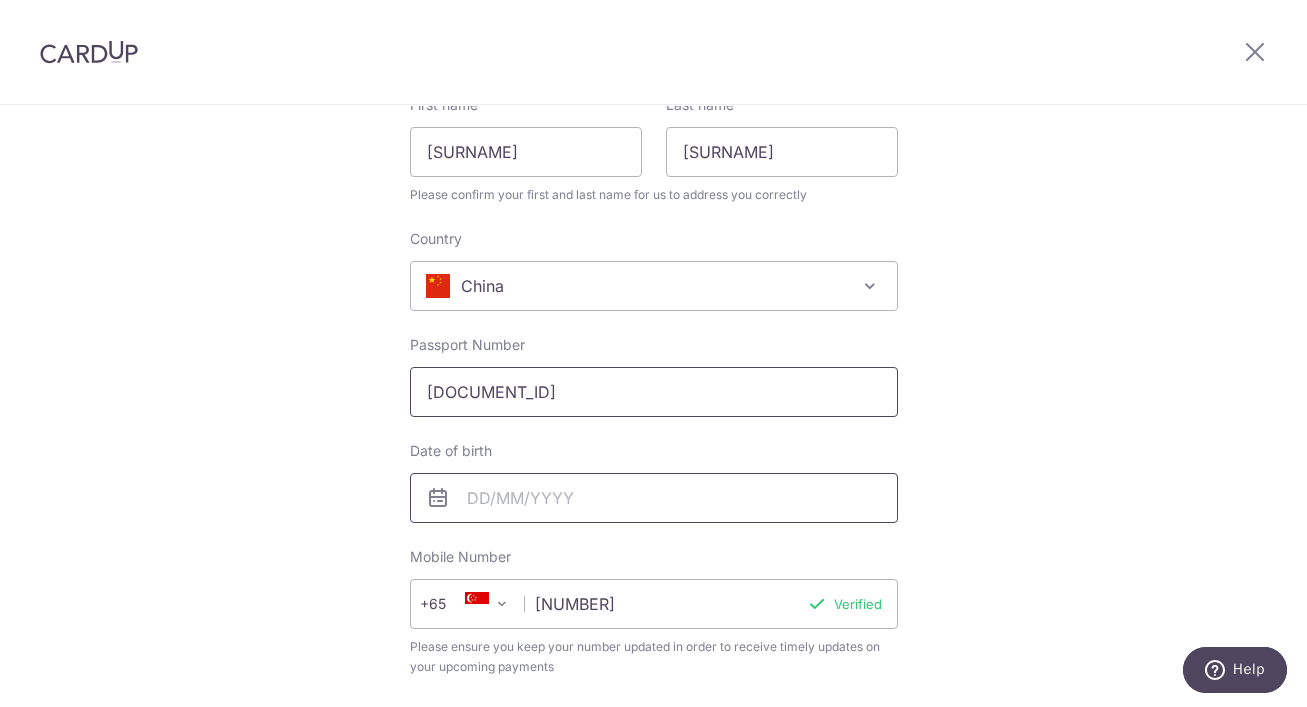 type on "[DOCUMENT_ID]" 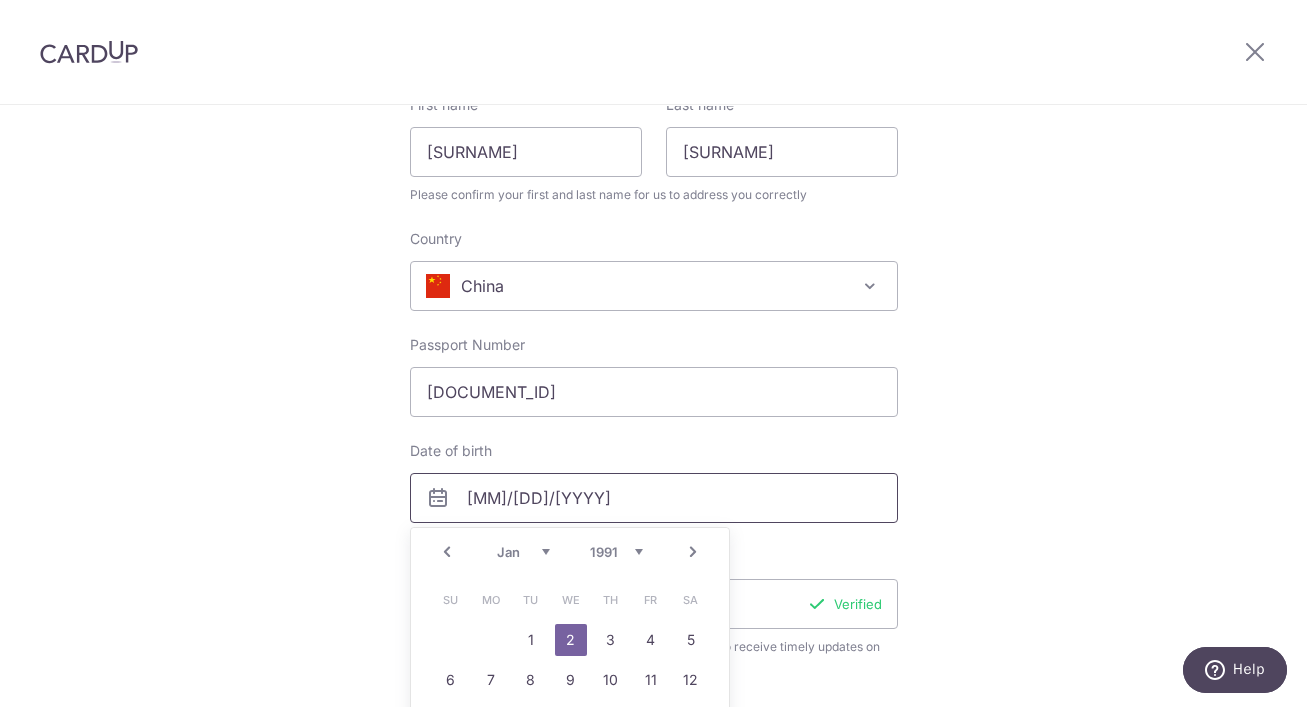 type on "[MM]/[DD]/[YYYY]" 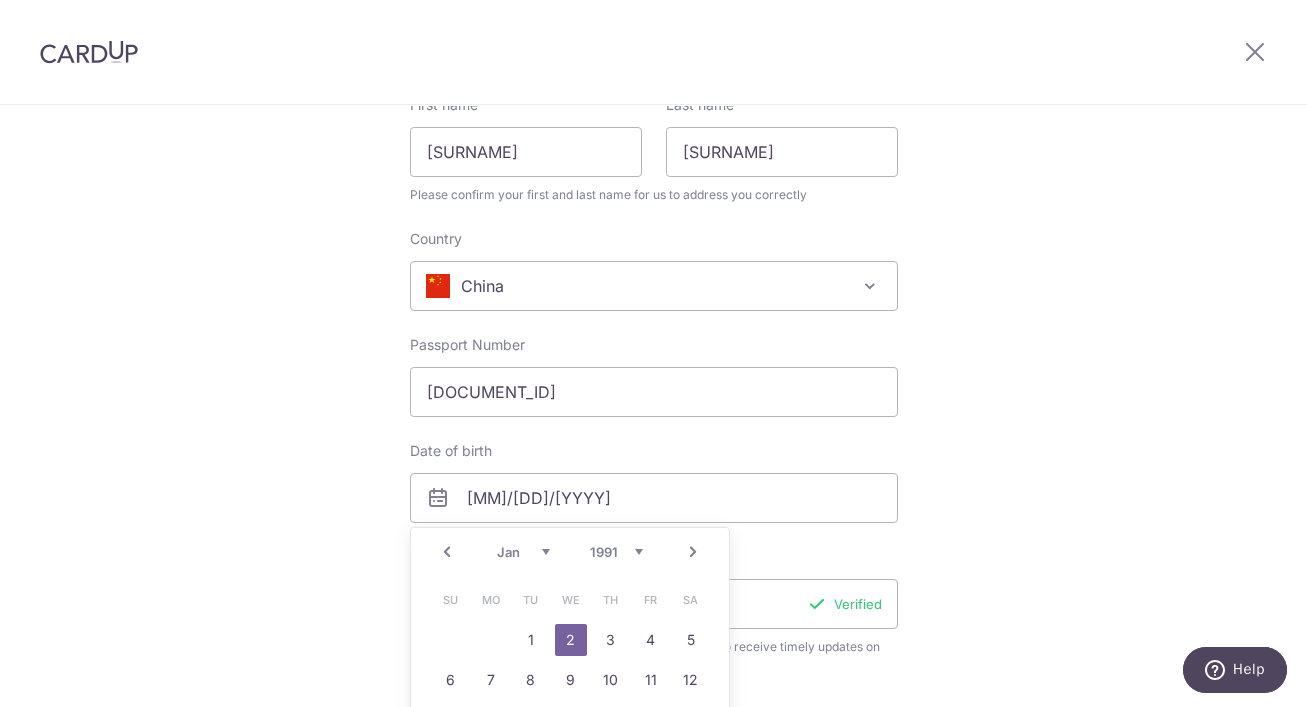 click on "Complete your details
Your Details
Please provide your full name as per your NRIC/ FIN for verification purposes. We will use this to verify your future invoices.
First name
[SURNAME]
Last name
[SURNAME]
Please confirm your first and last name for us to address you correctly
Country
[COUNTRY]
[COUNTRY]
[COUNTRY]
[COUNTRY]
[COUNTRY]
[COUNTRY]
[COUNTRY]
[COUNTRY]
[COUNTRY]
[COUNTRY]
[COUNTRY]" at bounding box center (653, 744) 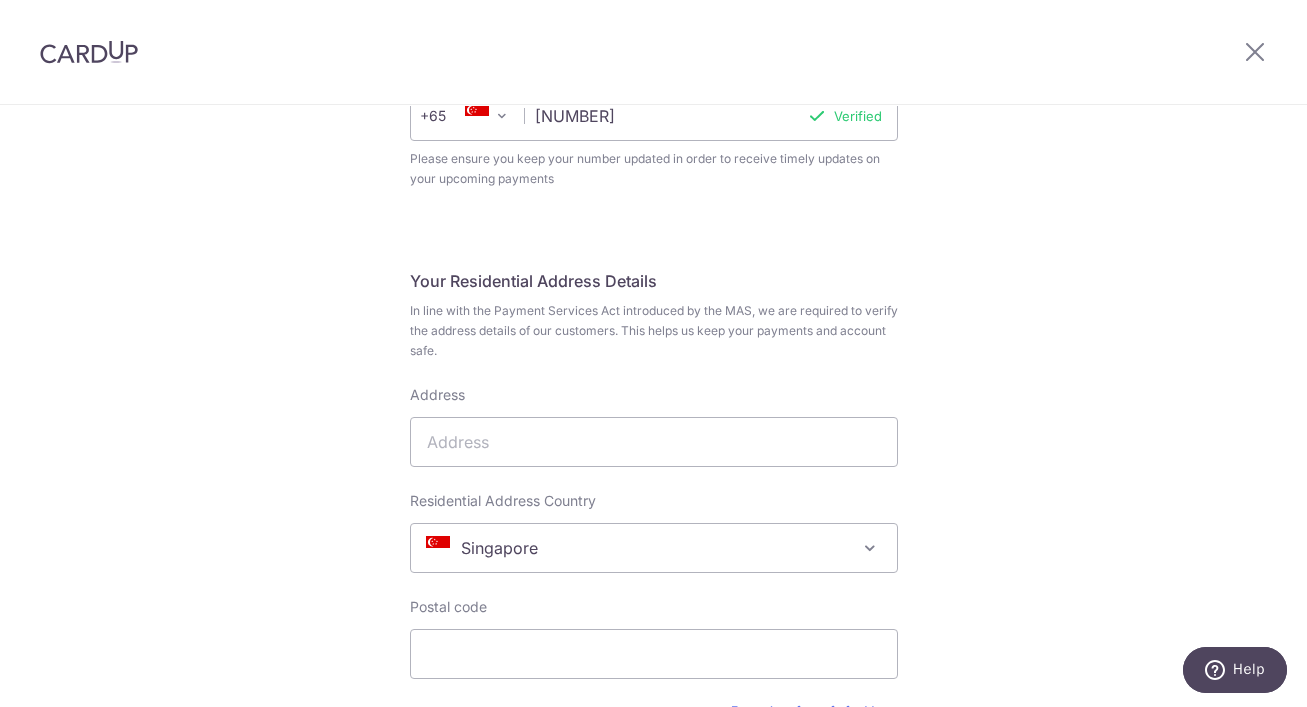 scroll, scrollTop: 755, scrollLeft: 0, axis: vertical 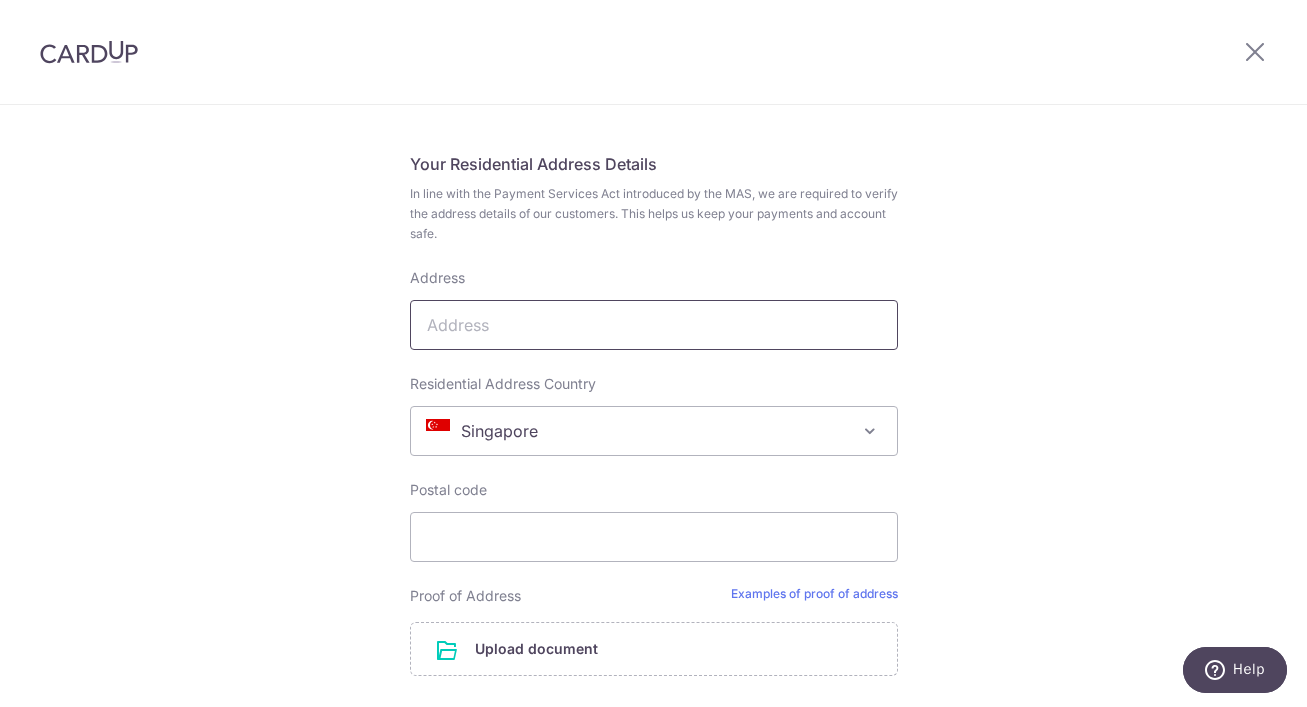 paste on "[NUMBER] [STREET] #[NUMBER] [CITY] [STATE]([NUMBER])" 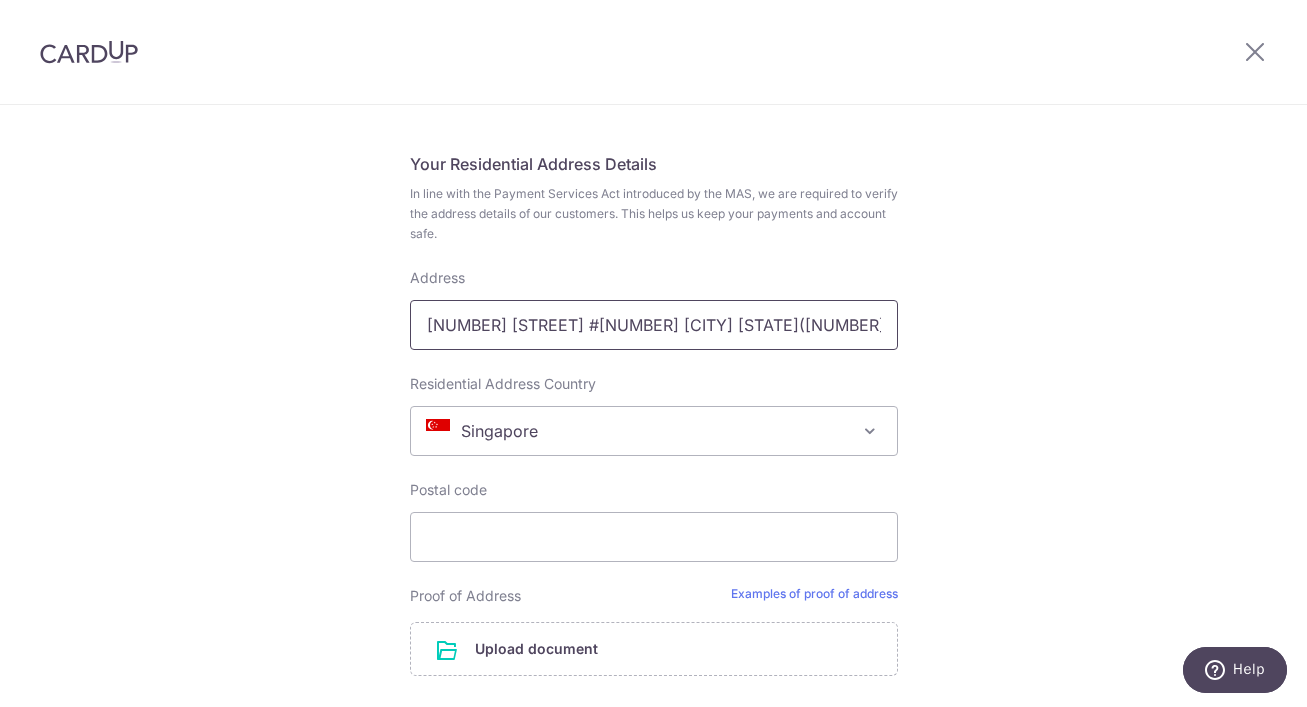scroll, scrollTop: 942, scrollLeft: 0, axis: vertical 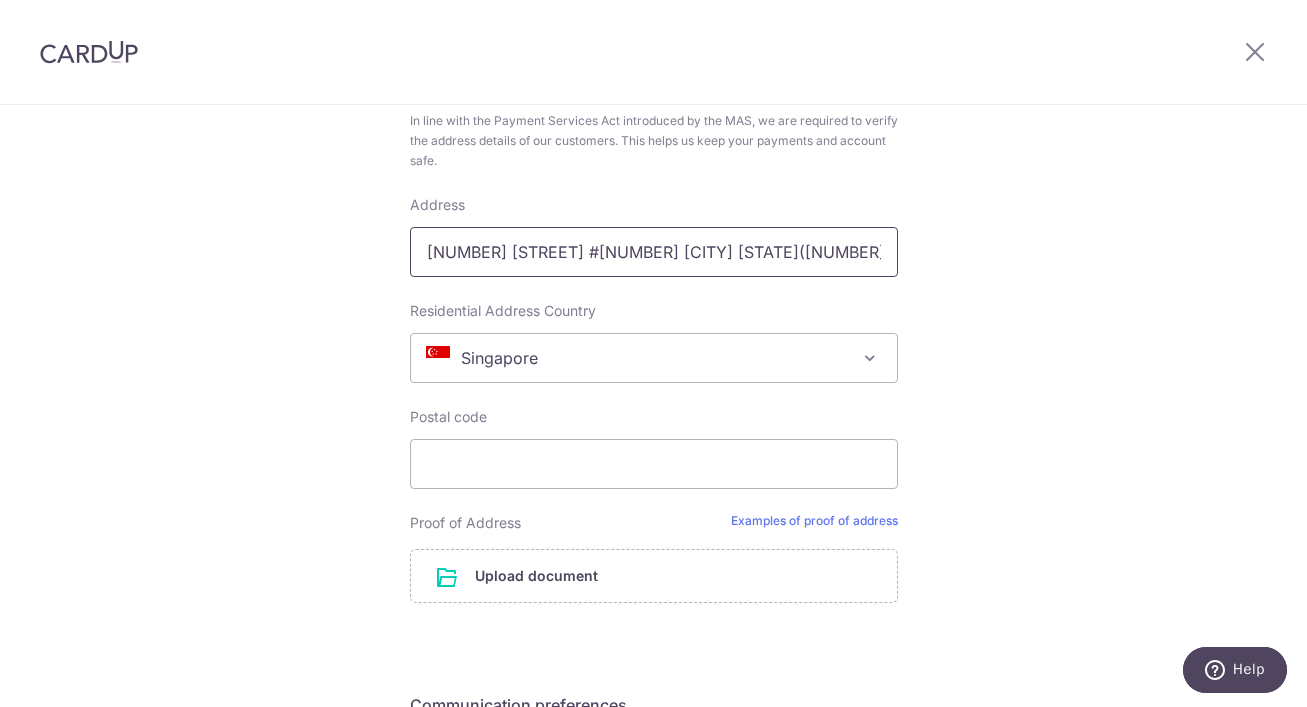 drag, startPoint x: 720, startPoint y: 256, endPoint x: 666, endPoint y: 256, distance: 54 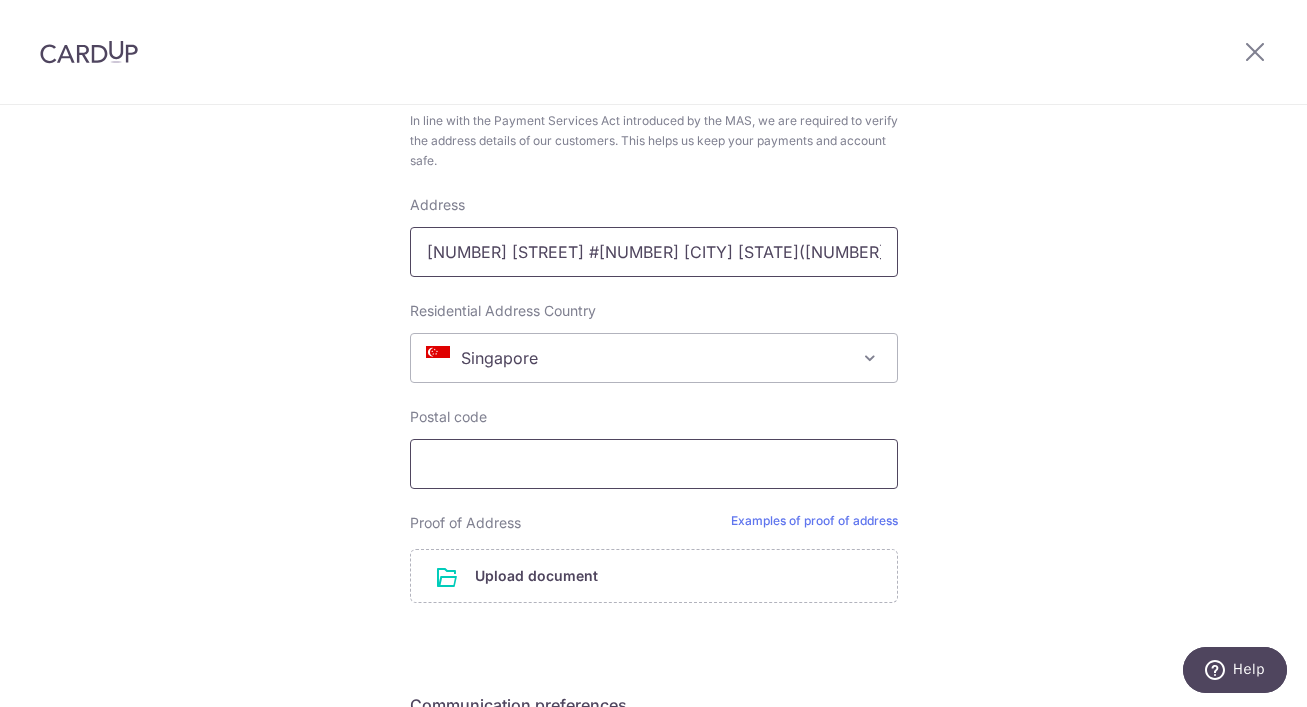 type on "[NUMBER] [STREET] #[NUMBER] [CITY] [STATE]([NUMBER])" 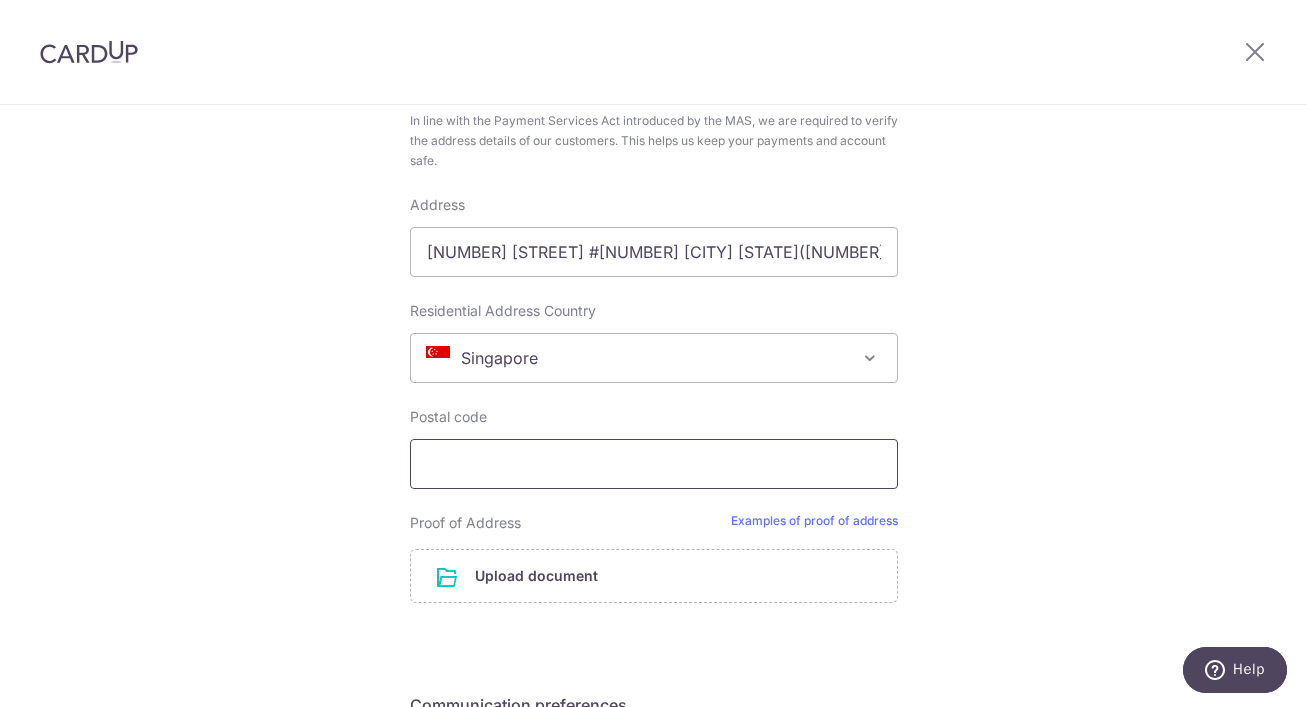 paste on "[NUMBER]" 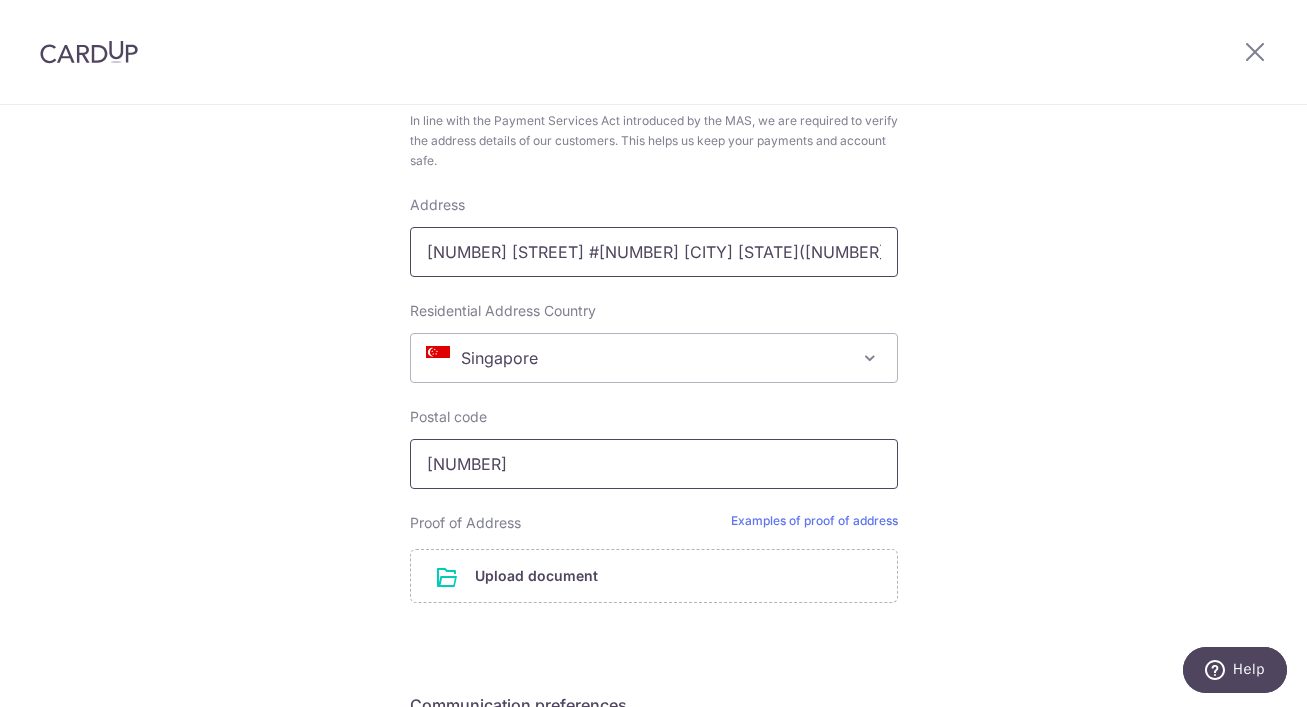 type on "[NUMBER]" 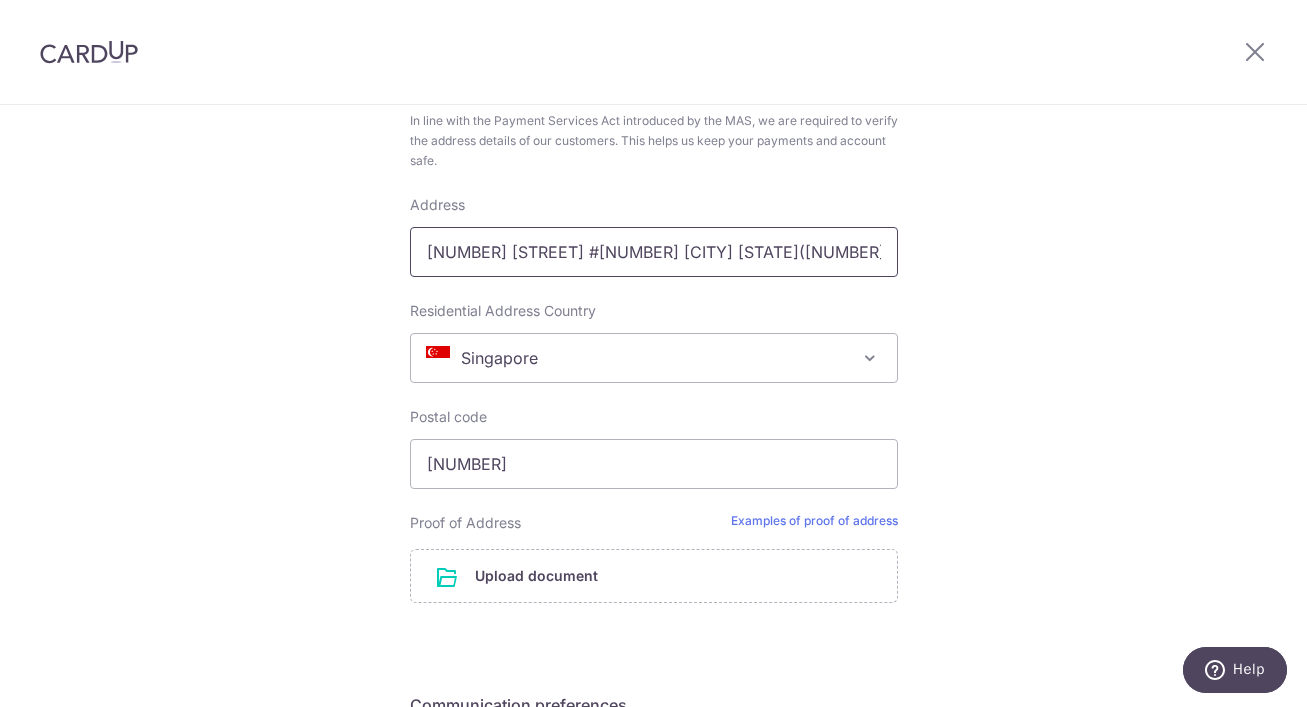 drag, startPoint x: 753, startPoint y: 256, endPoint x: 677, endPoint y: 256, distance: 76 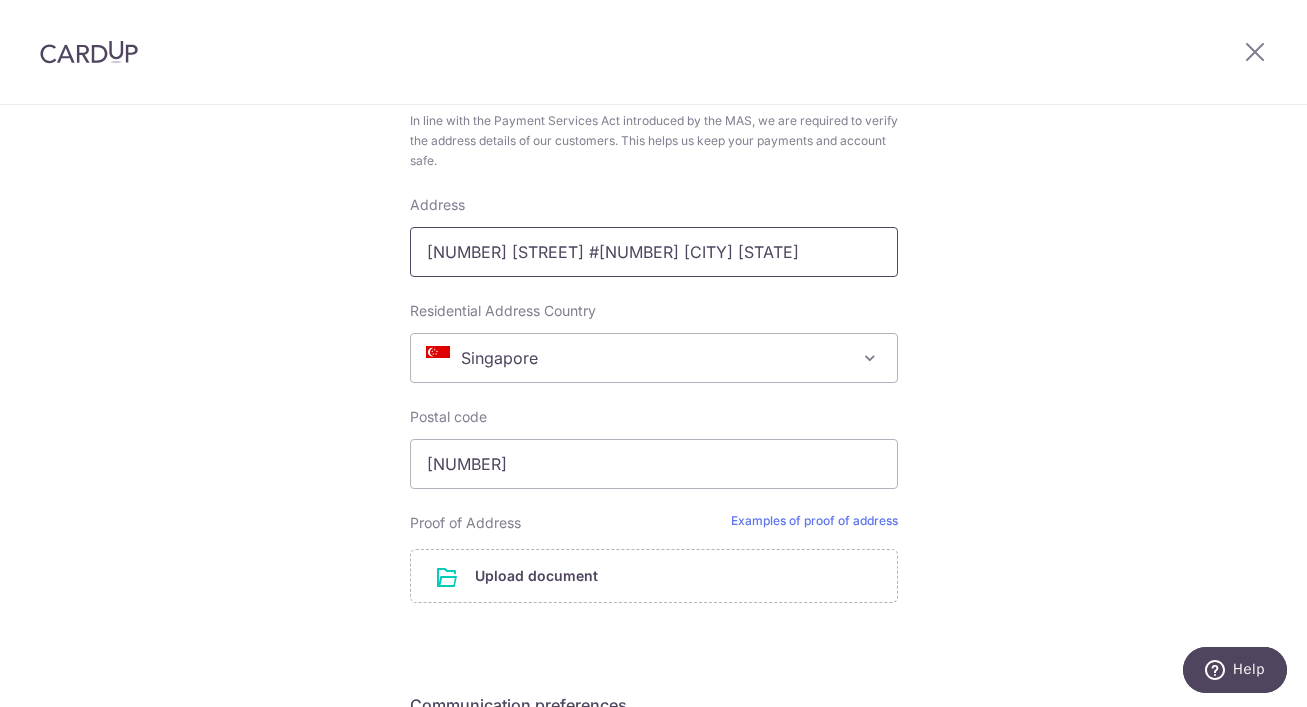 type on "[NUMBER] [STREET] #[NUMBER] [CITY] [STATE]" 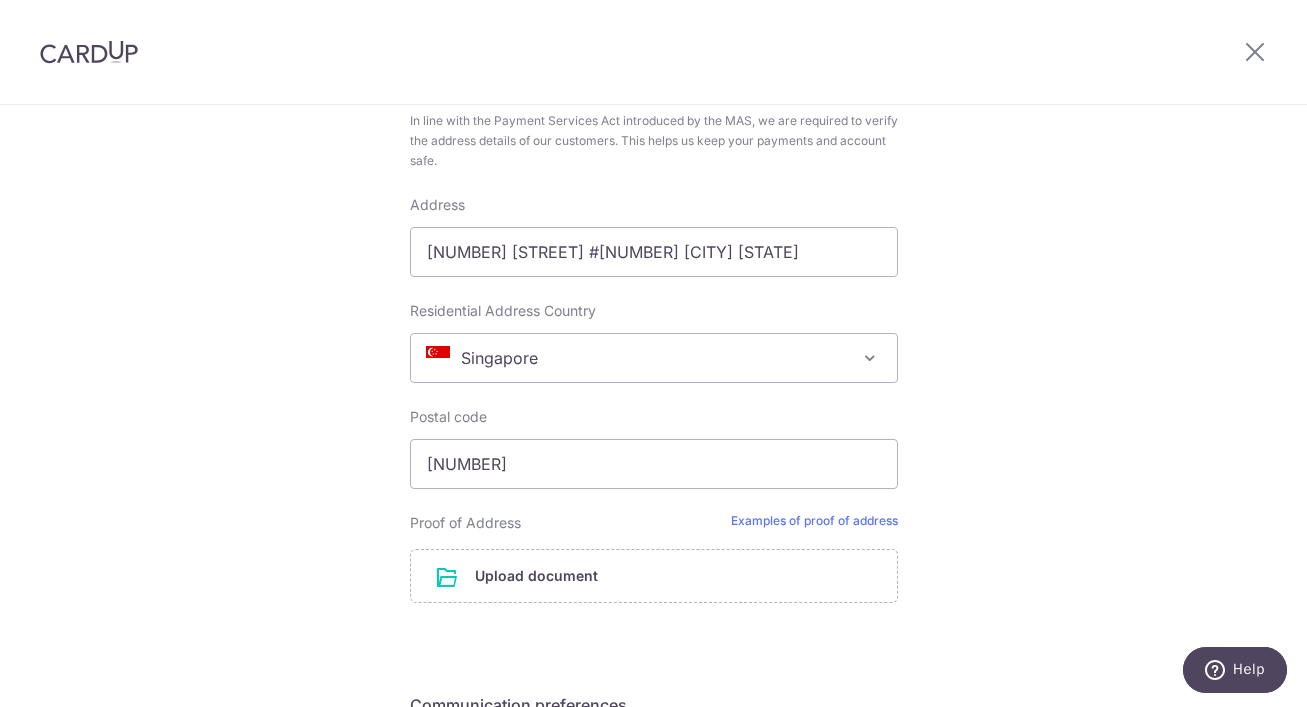 click on "Complete your details
Your Details
Please provide your full name as per your NRIC/ FIN for verification purposes. We will use this to verify your future invoices.
First name
[SURNAME]
Last name
[SURNAME]
Please confirm your first and last name for us to address you correctly
Country
[COUNTRY]
[COUNTRY]
[COUNTRY]
[COUNTRY]
[COUNTRY]
[COUNTRY]
[COUNTRY]
[COUNTRY]
[COUNTRY]
[COUNTRY]
[COUNTRY]" at bounding box center [653, 66] 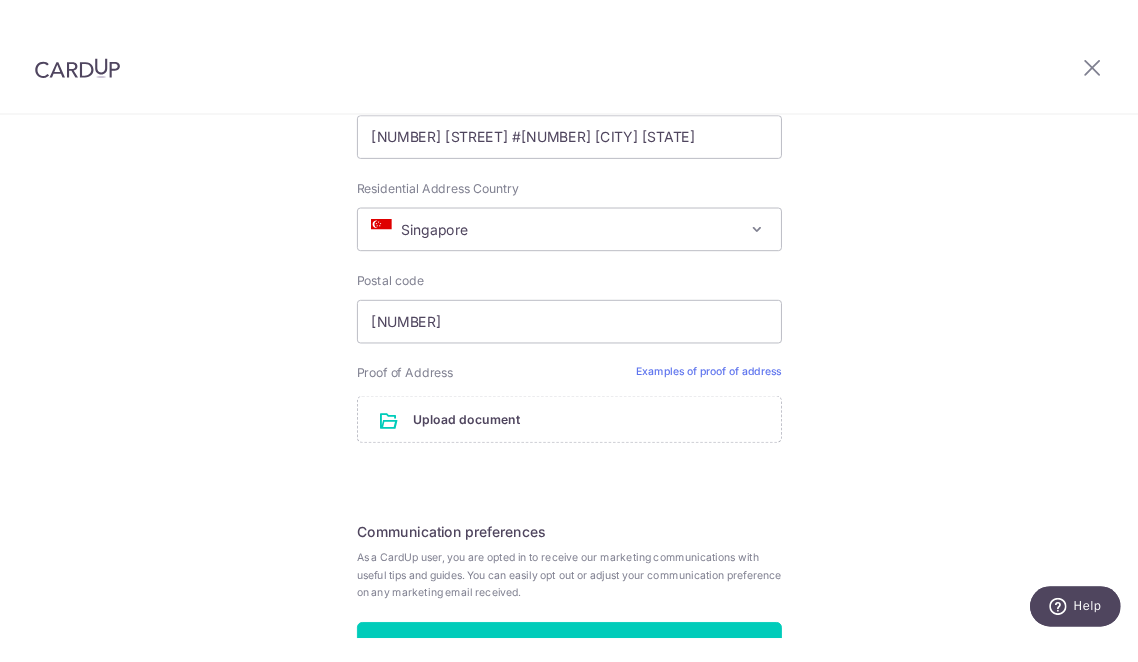 scroll, scrollTop: 1064, scrollLeft: 0, axis: vertical 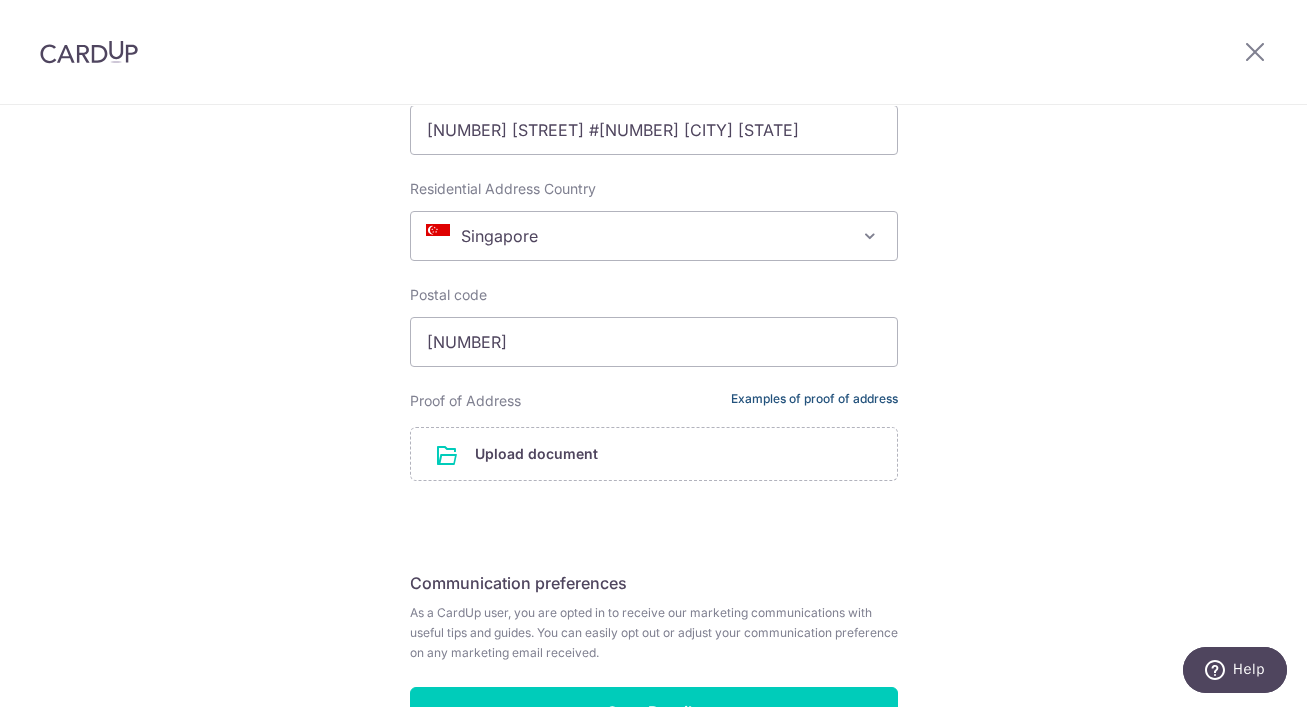 click on "Examples of proof of address" at bounding box center [814, 401] 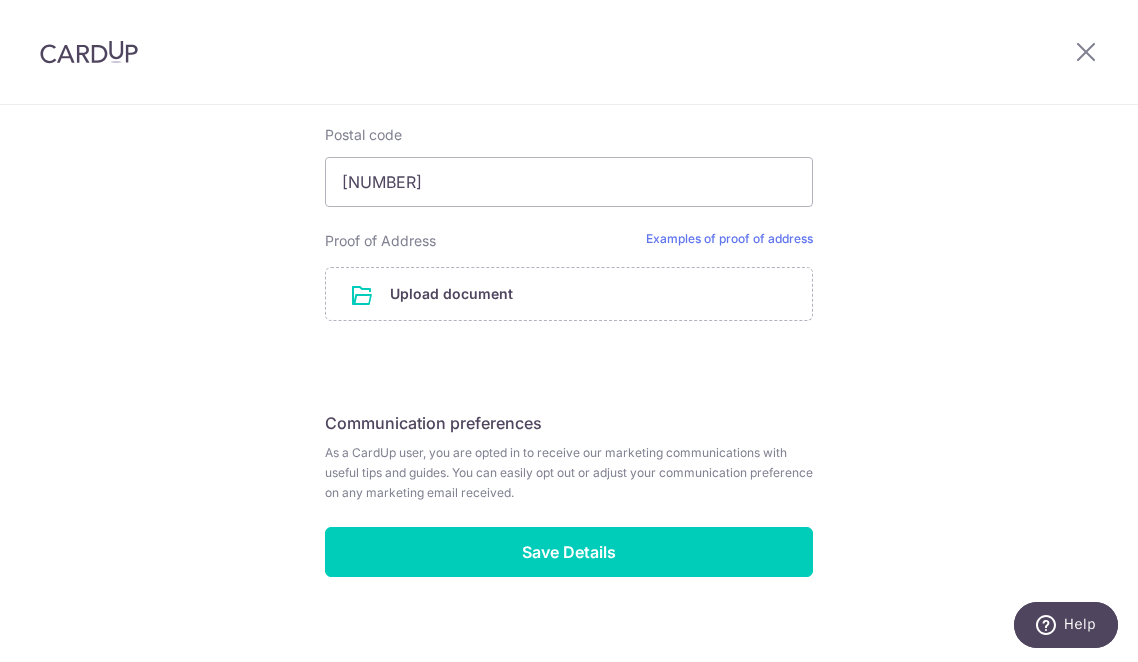 scroll, scrollTop: 1230, scrollLeft: 0, axis: vertical 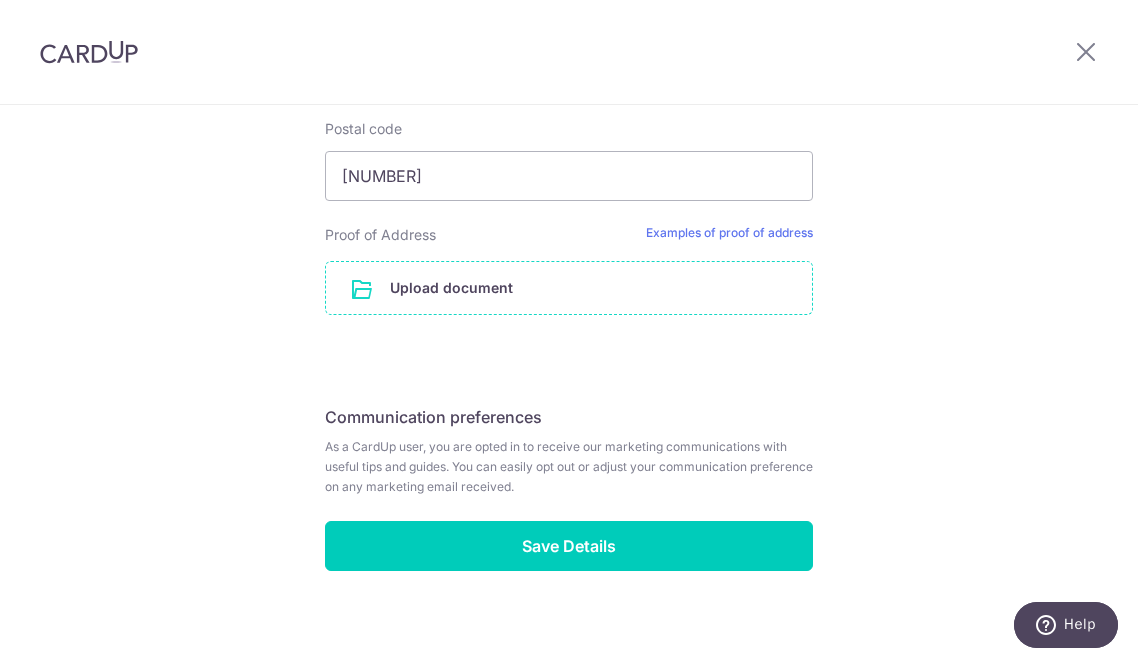 click at bounding box center (569, 288) 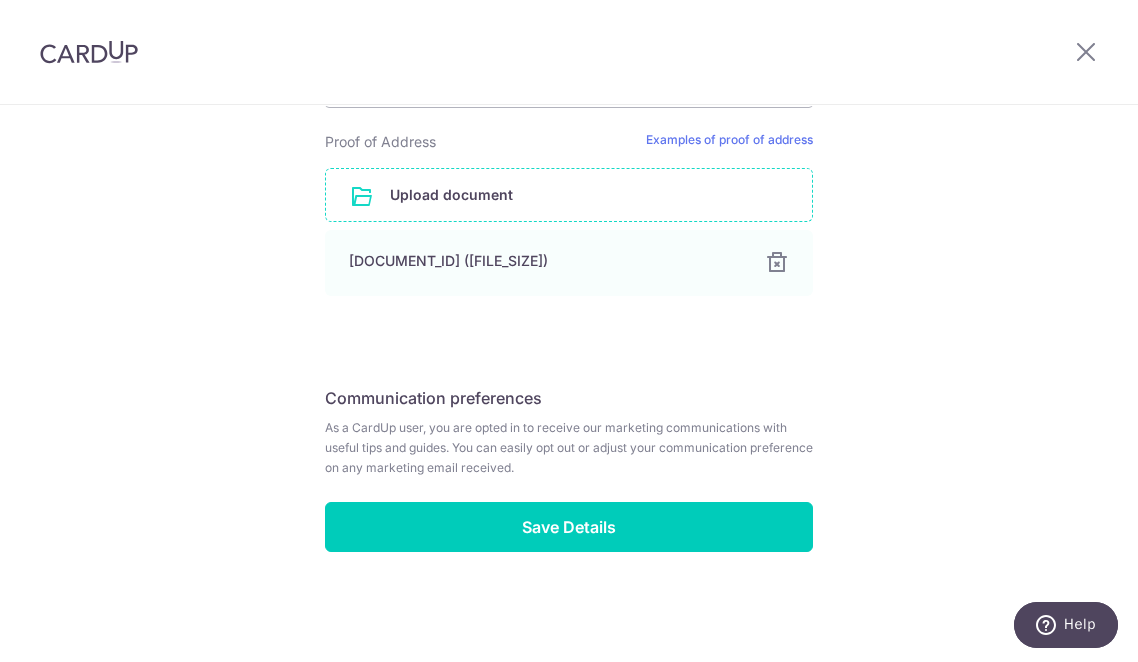 scroll, scrollTop: 1323, scrollLeft: 0, axis: vertical 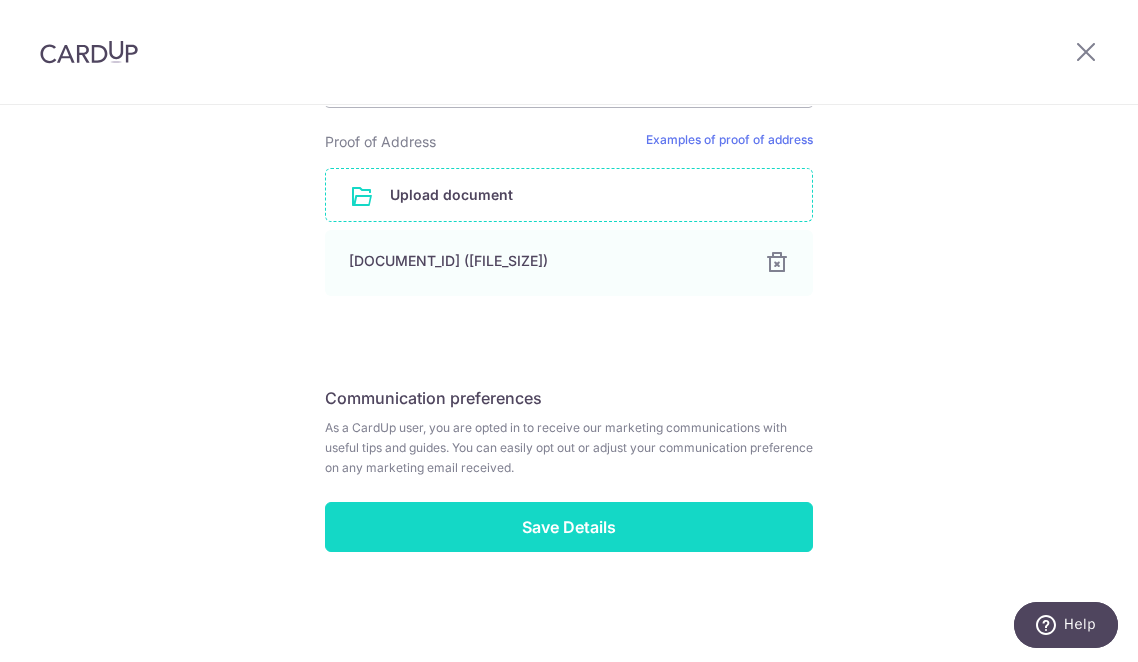 click on "Save Details" at bounding box center [569, 527] 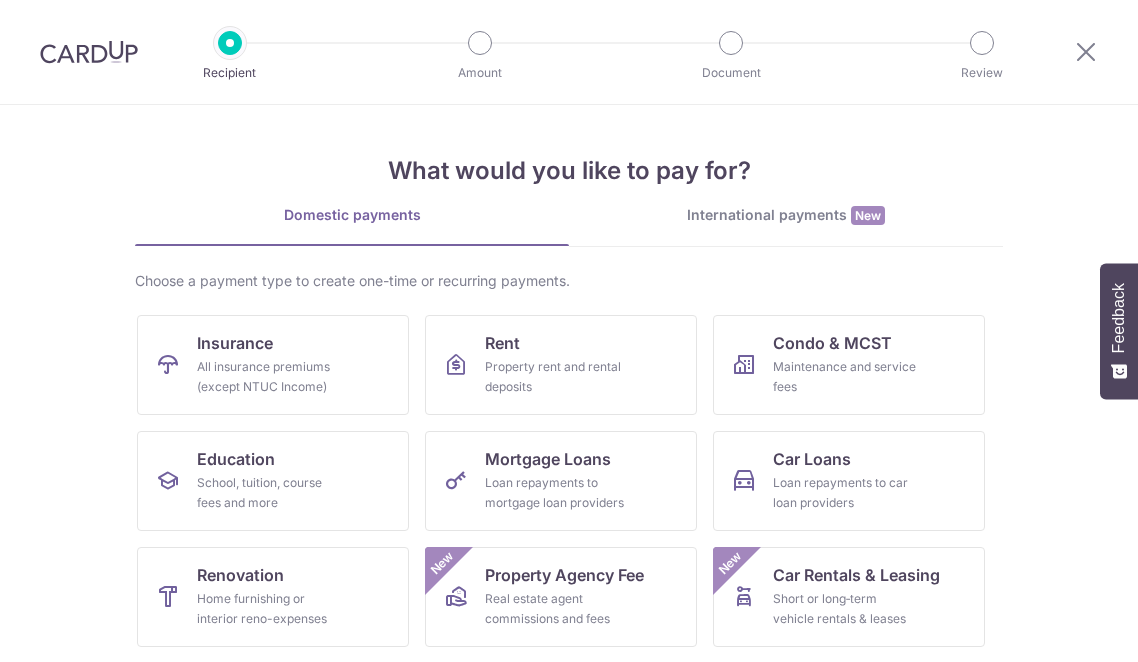 scroll, scrollTop: 0, scrollLeft: 0, axis: both 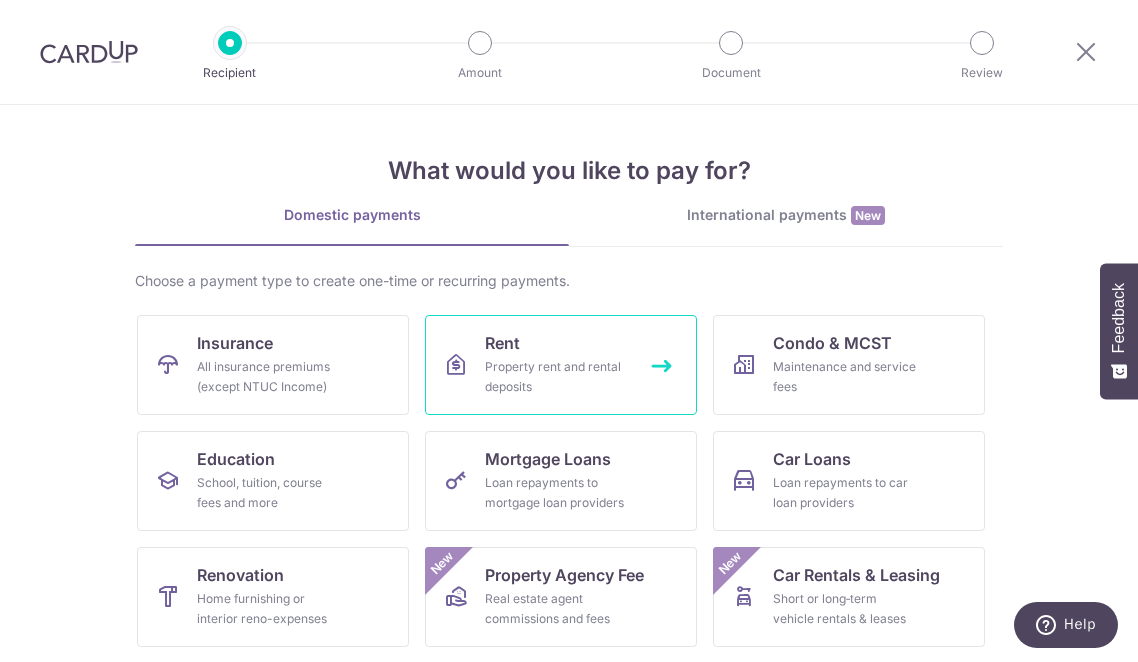 click on "Property rent and rental deposits" at bounding box center (557, 377) 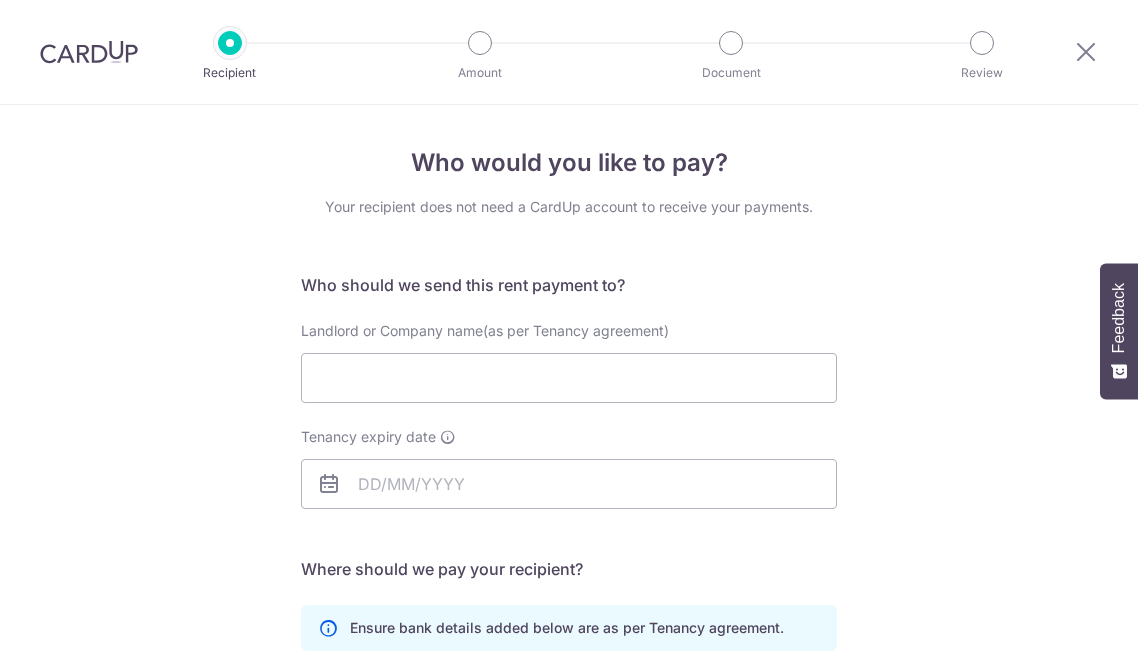 scroll, scrollTop: 0, scrollLeft: 0, axis: both 